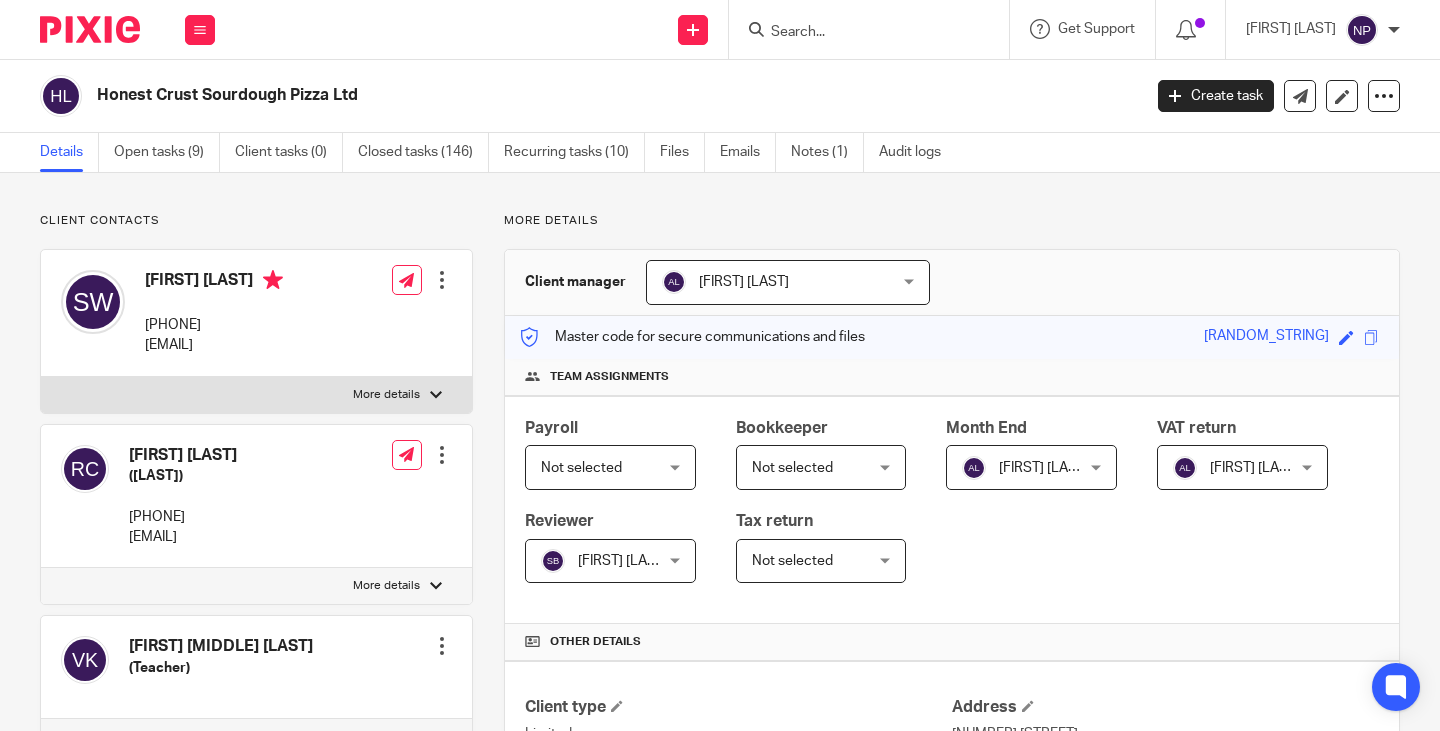 scroll, scrollTop: 0, scrollLeft: 0, axis: both 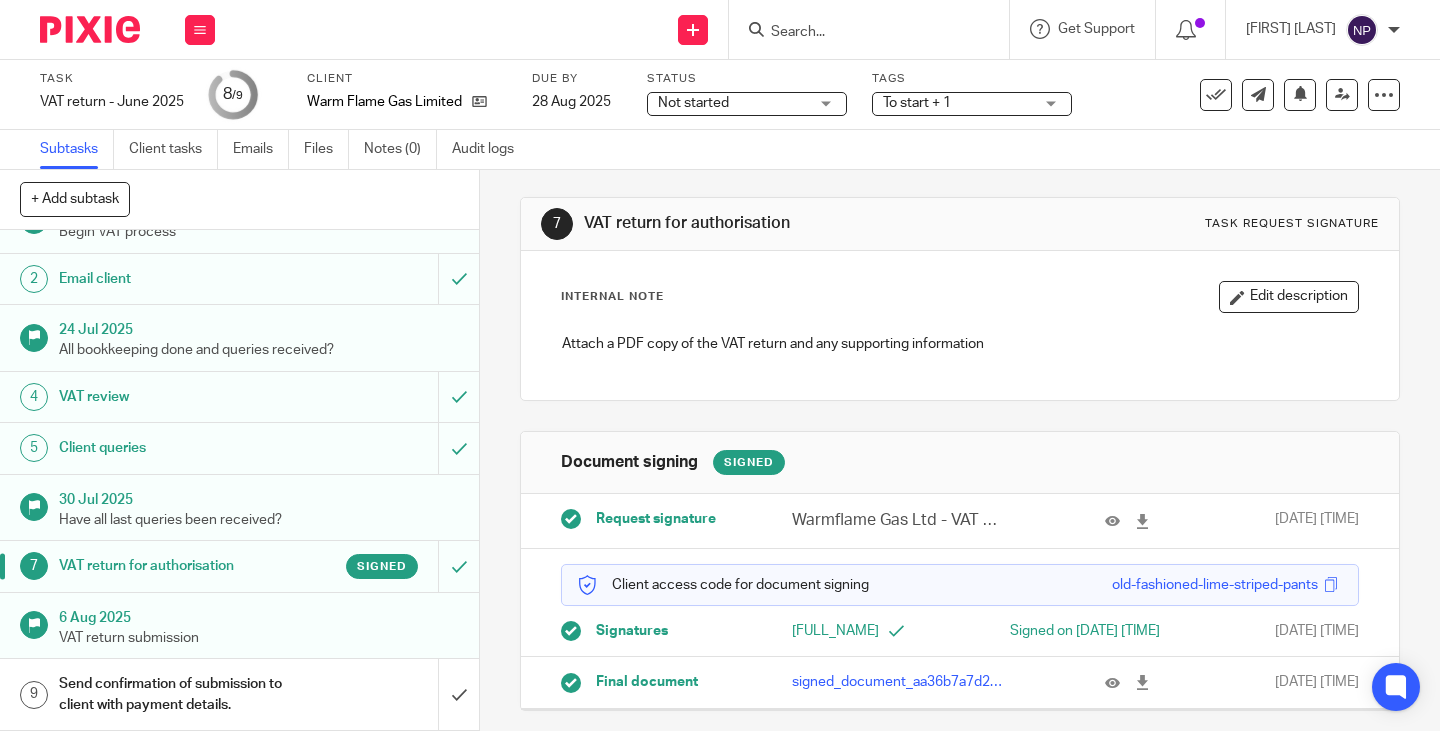 click on "VAT return submission" at bounding box center [259, 638] 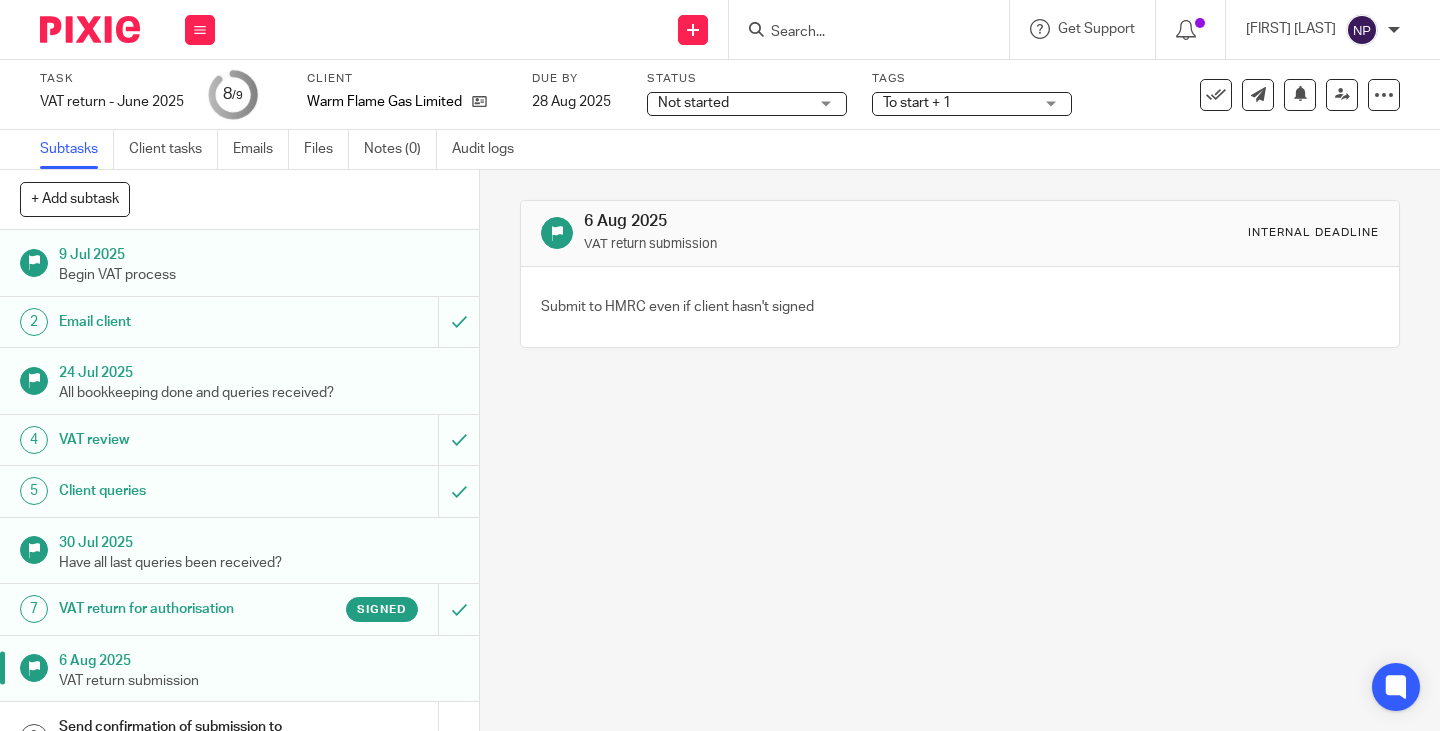 scroll, scrollTop: 0, scrollLeft: 0, axis: both 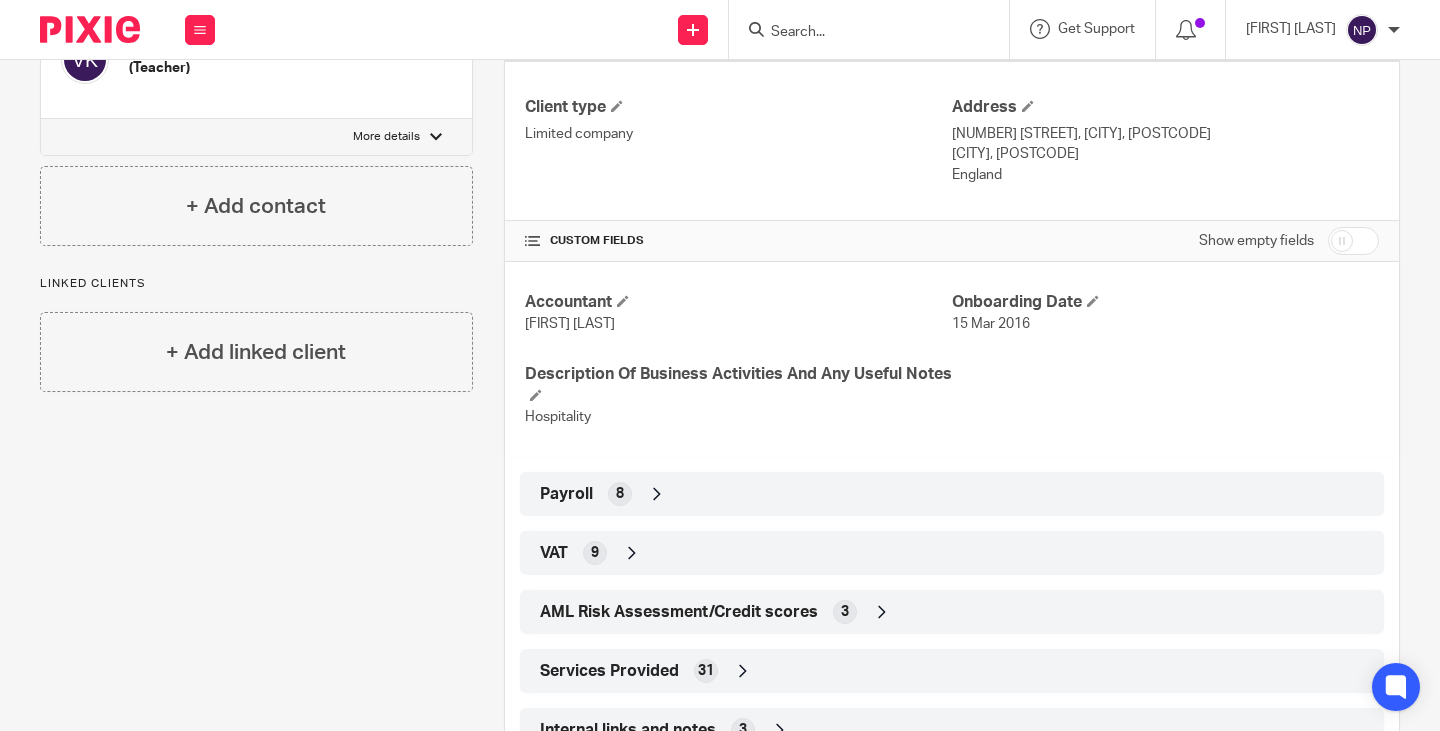 click at bounding box center [859, 33] 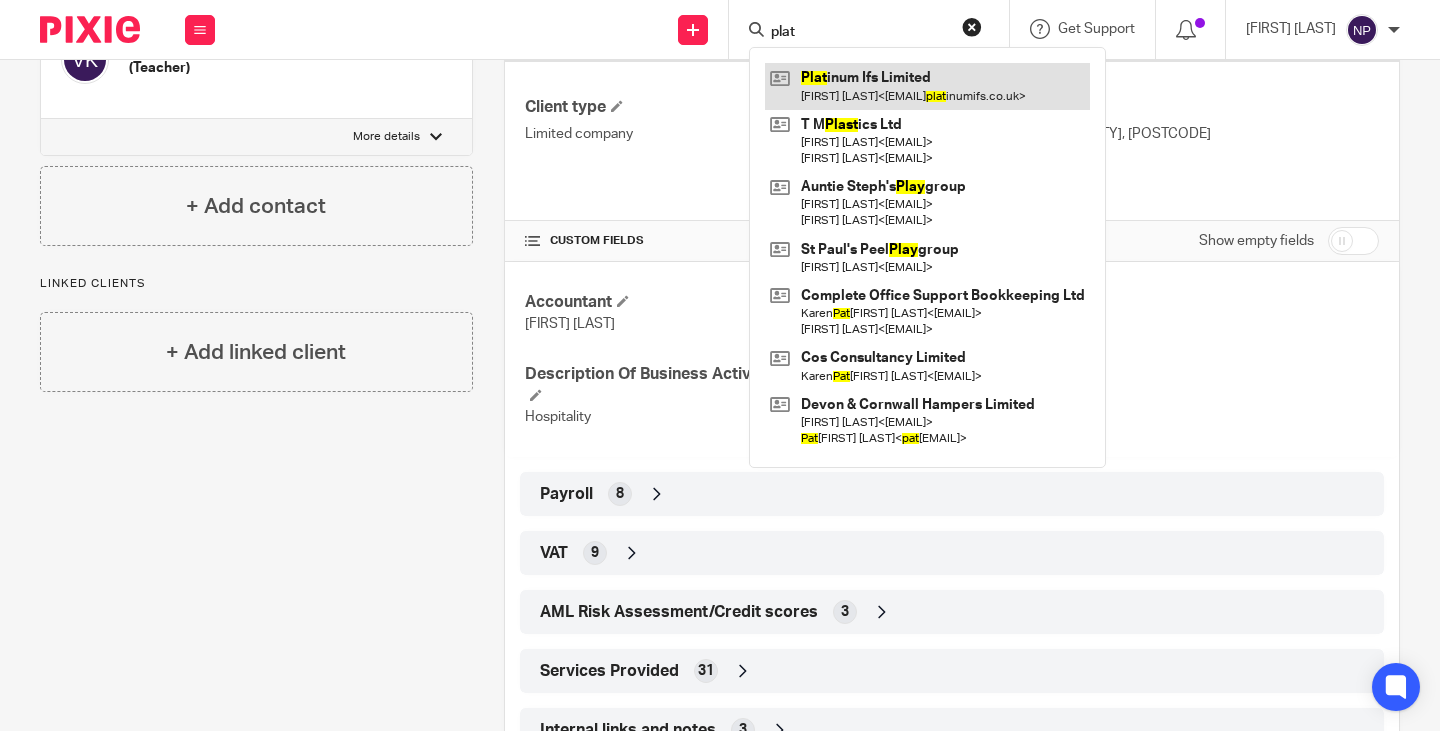 type on "plat" 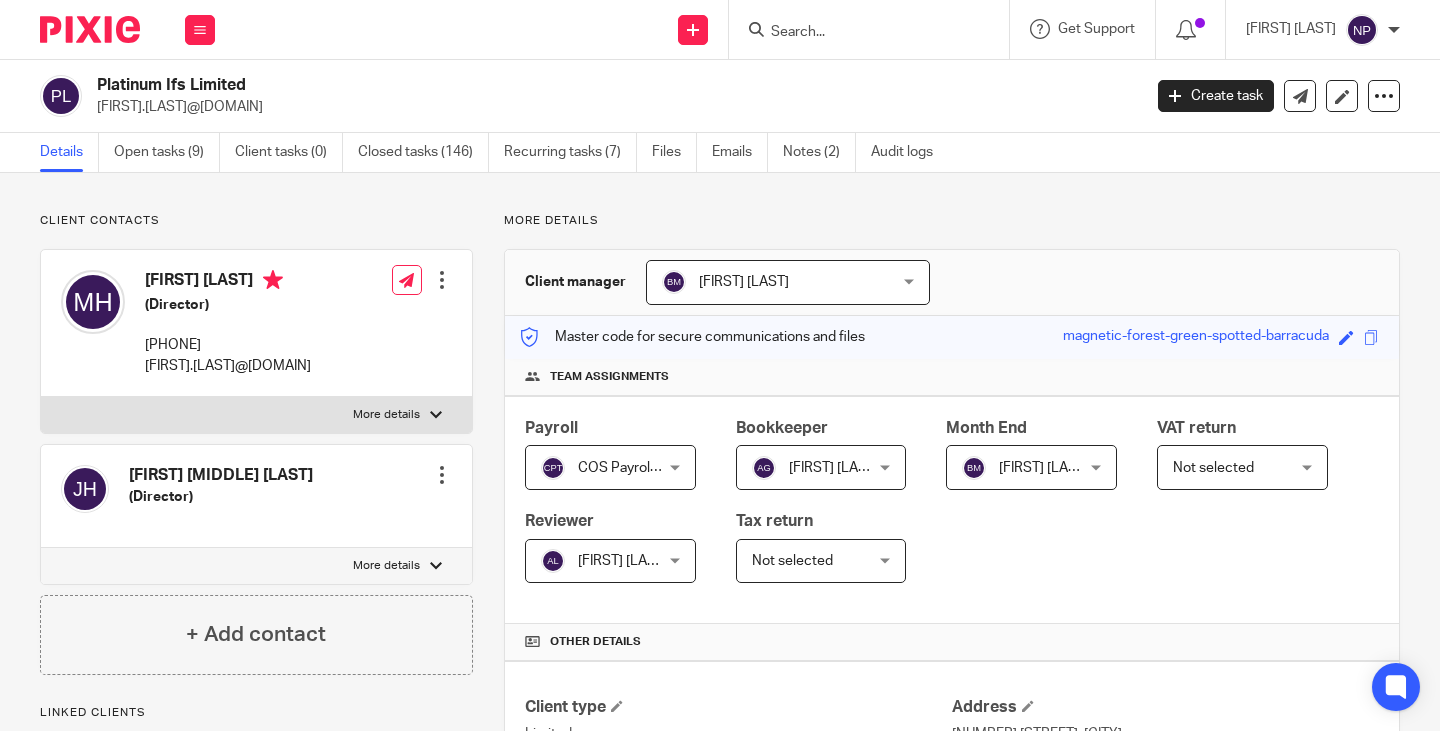 scroll, scrollTop: 0, scrollLeft: 0, axis: both 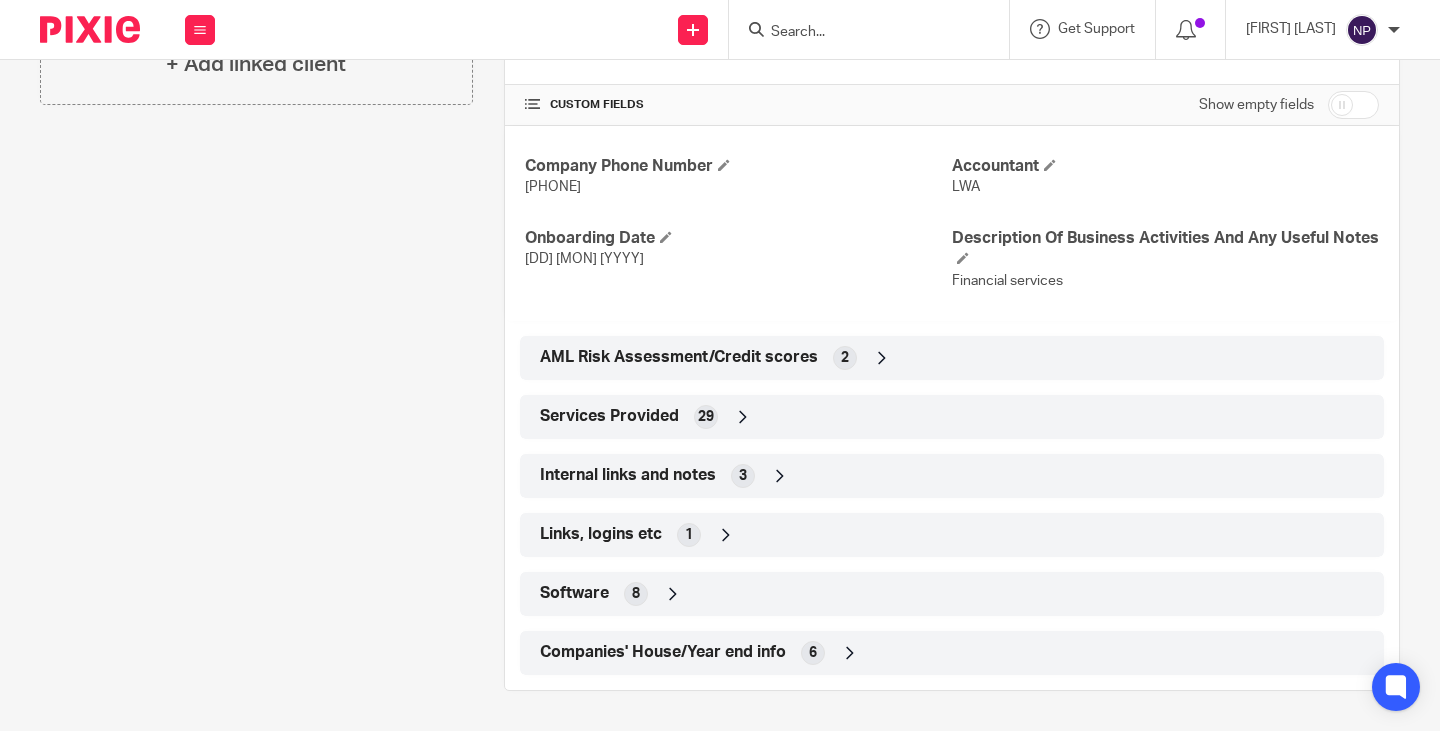 click on "Companies' House/Year end info   6" at bounding box center [952, 653] 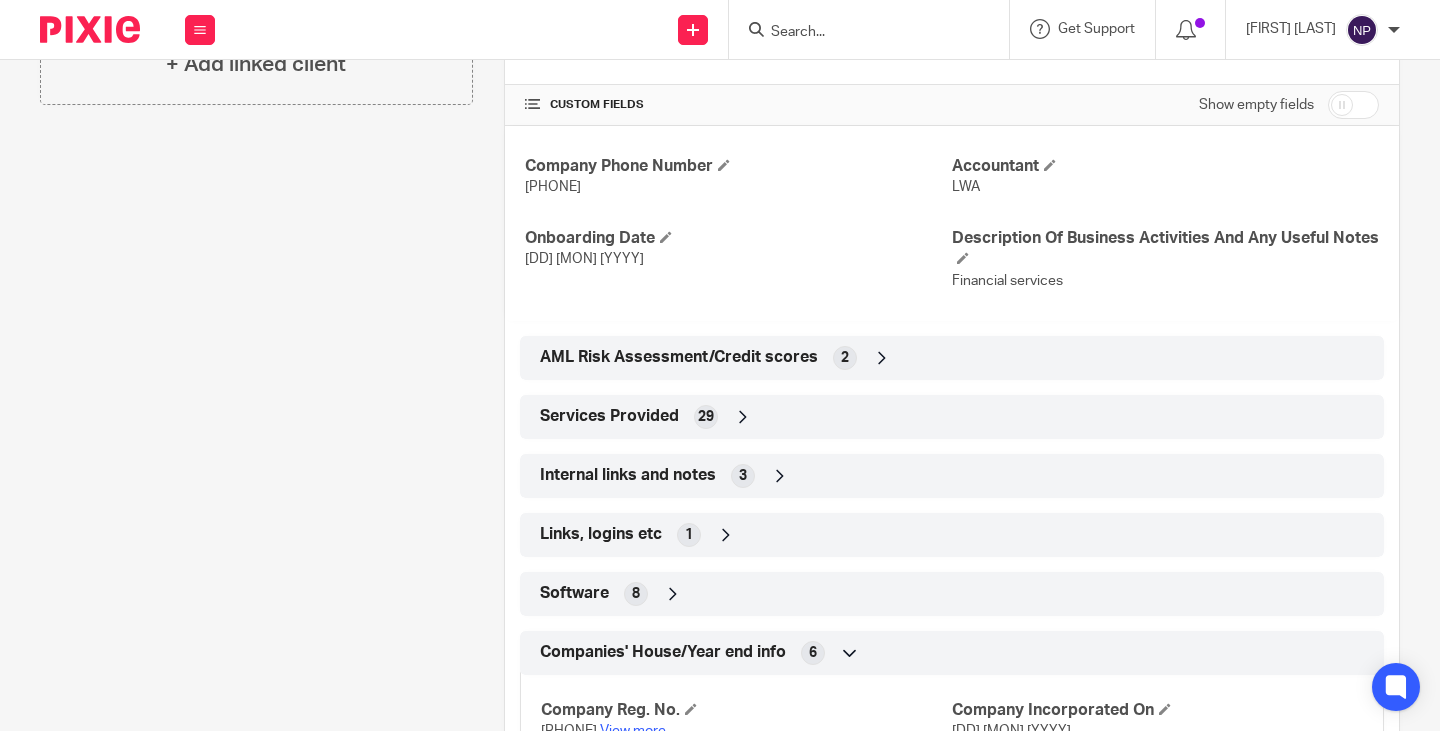scroll, scrollTop: 916, scrollLeft: 0, axis: vertical 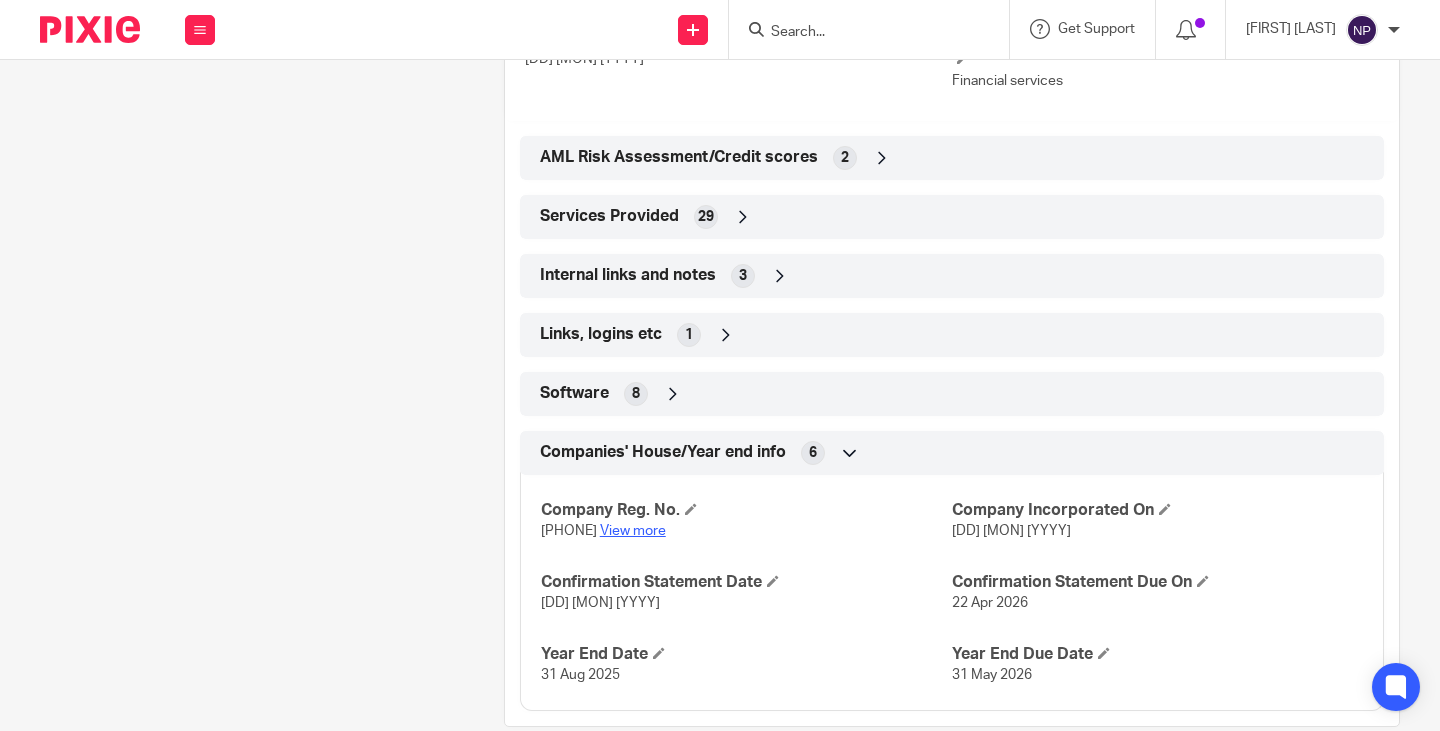 click on "View more" at bounding box center (633, 531) 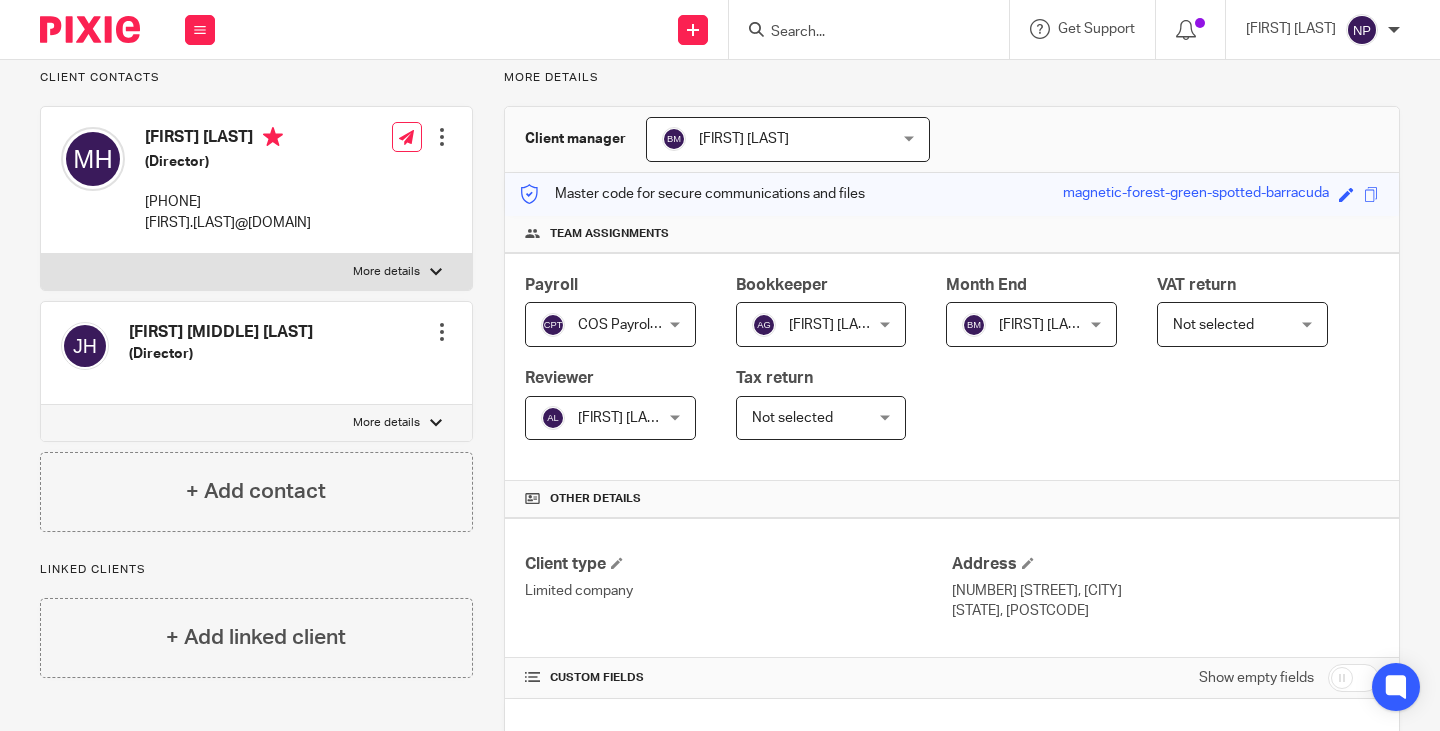 scroll, scrollTop: 0, scrollLeft: 0, axis: both 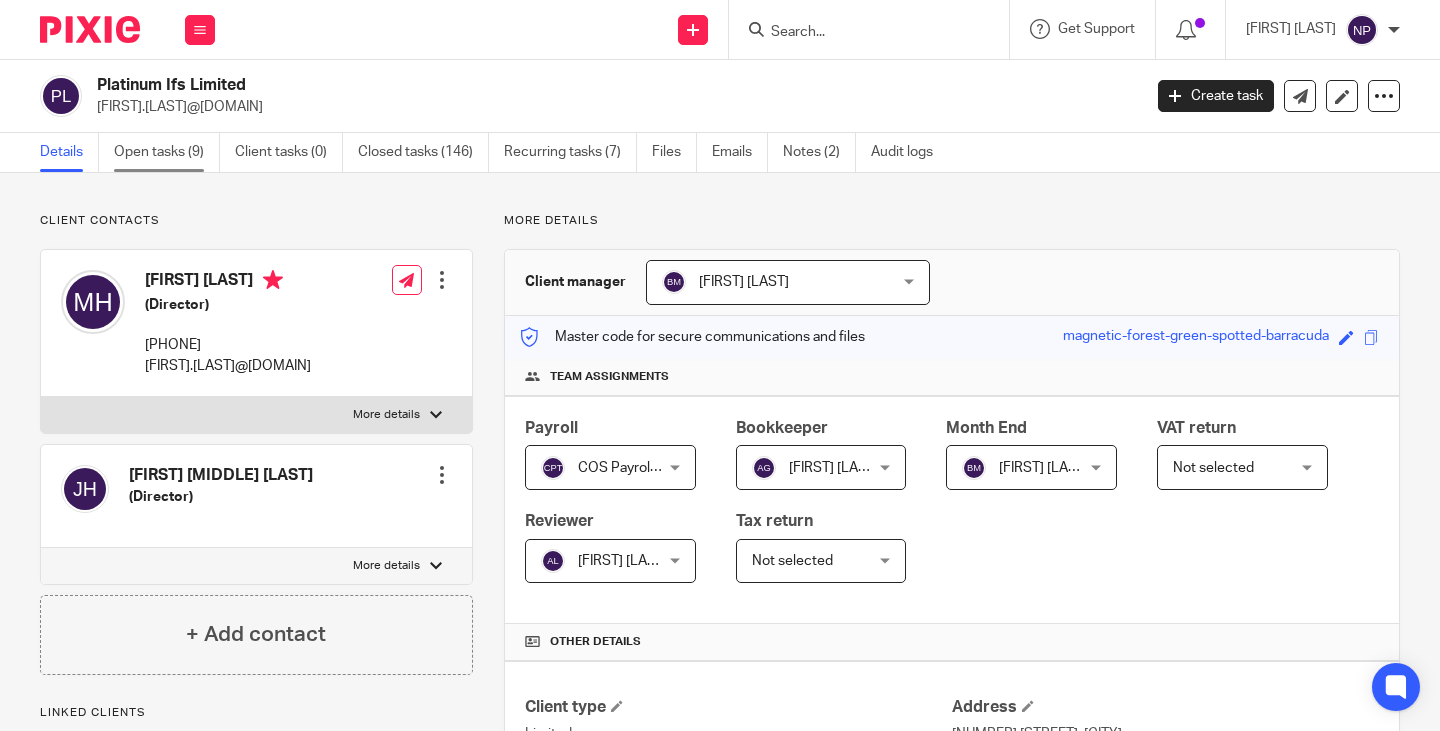 click on "Open tasks (9)" at bounding box center [167, 152] 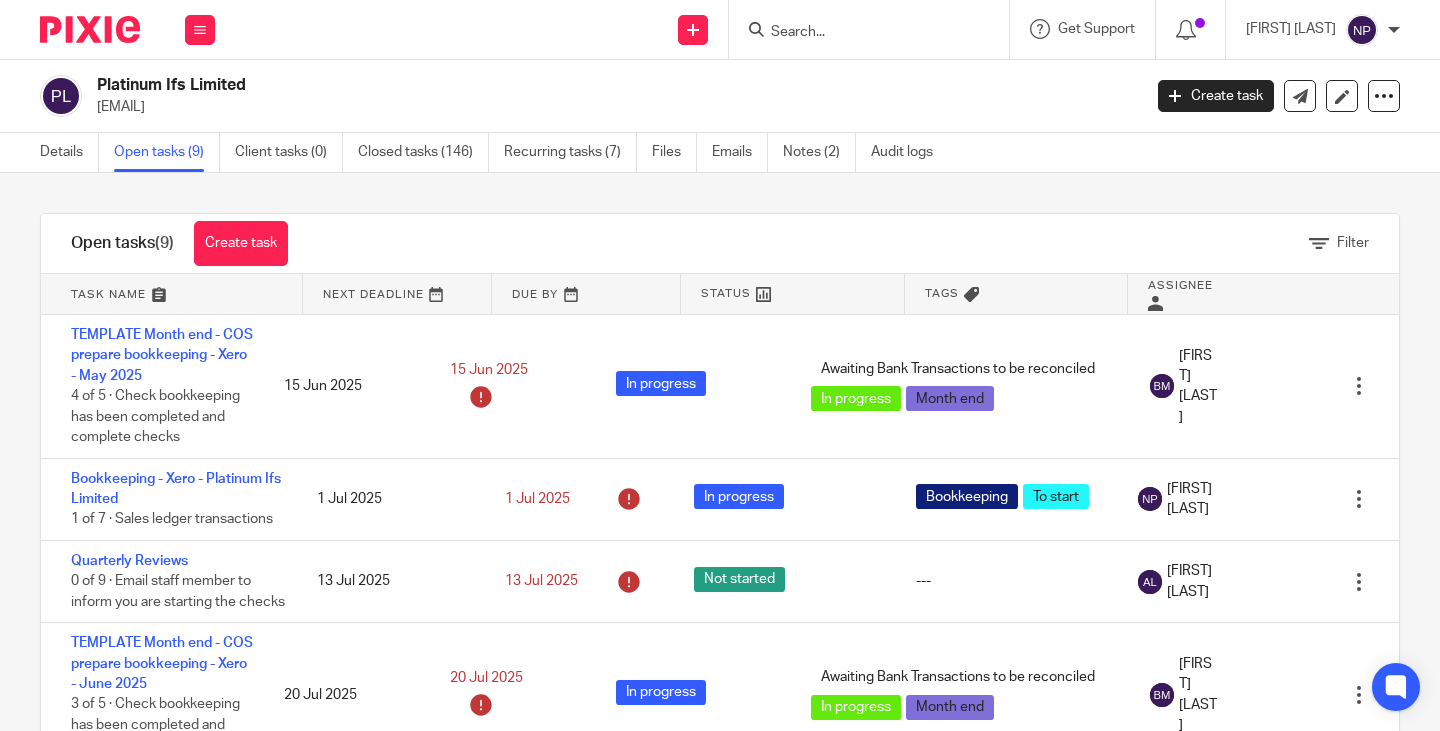 scroll, scrollTop: 0, scrollLeft: 0, axis: both 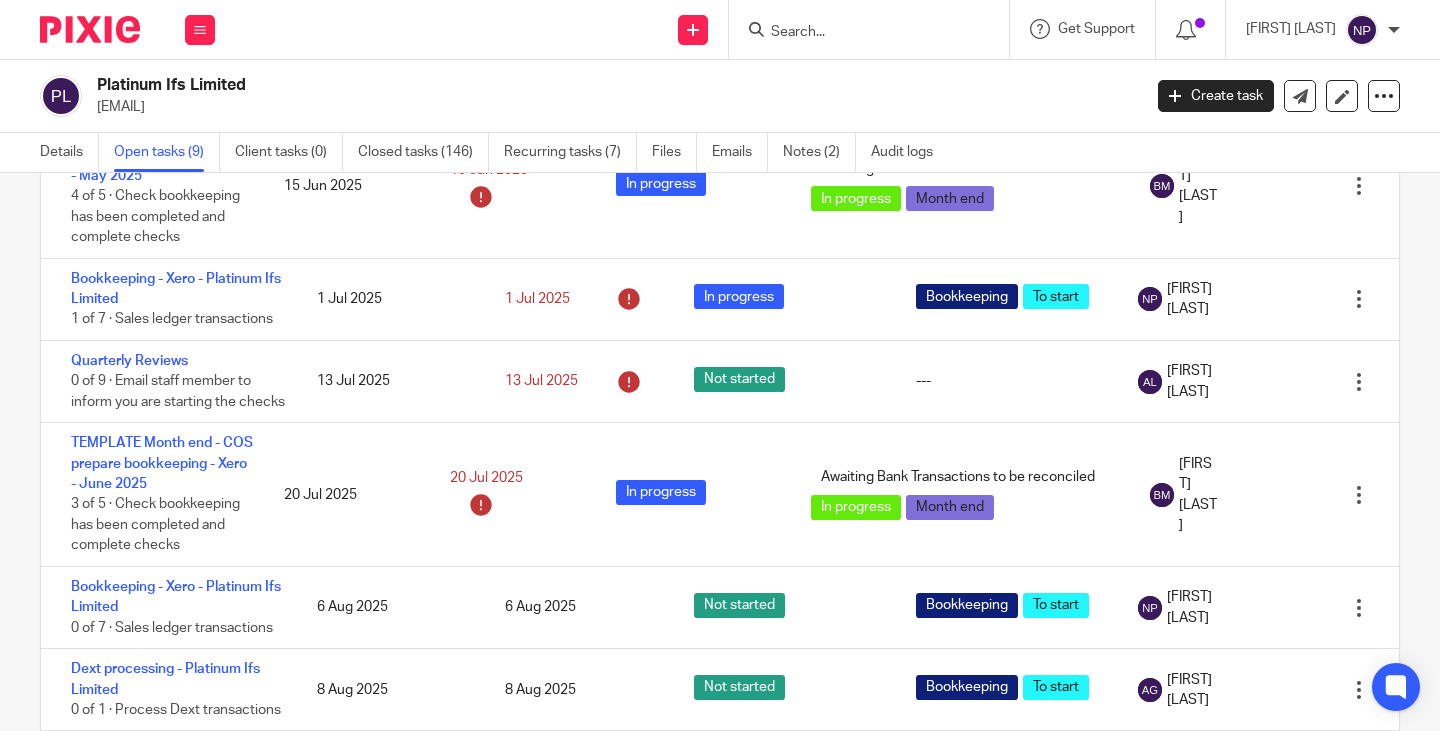 click at bounding box center [859, 33] 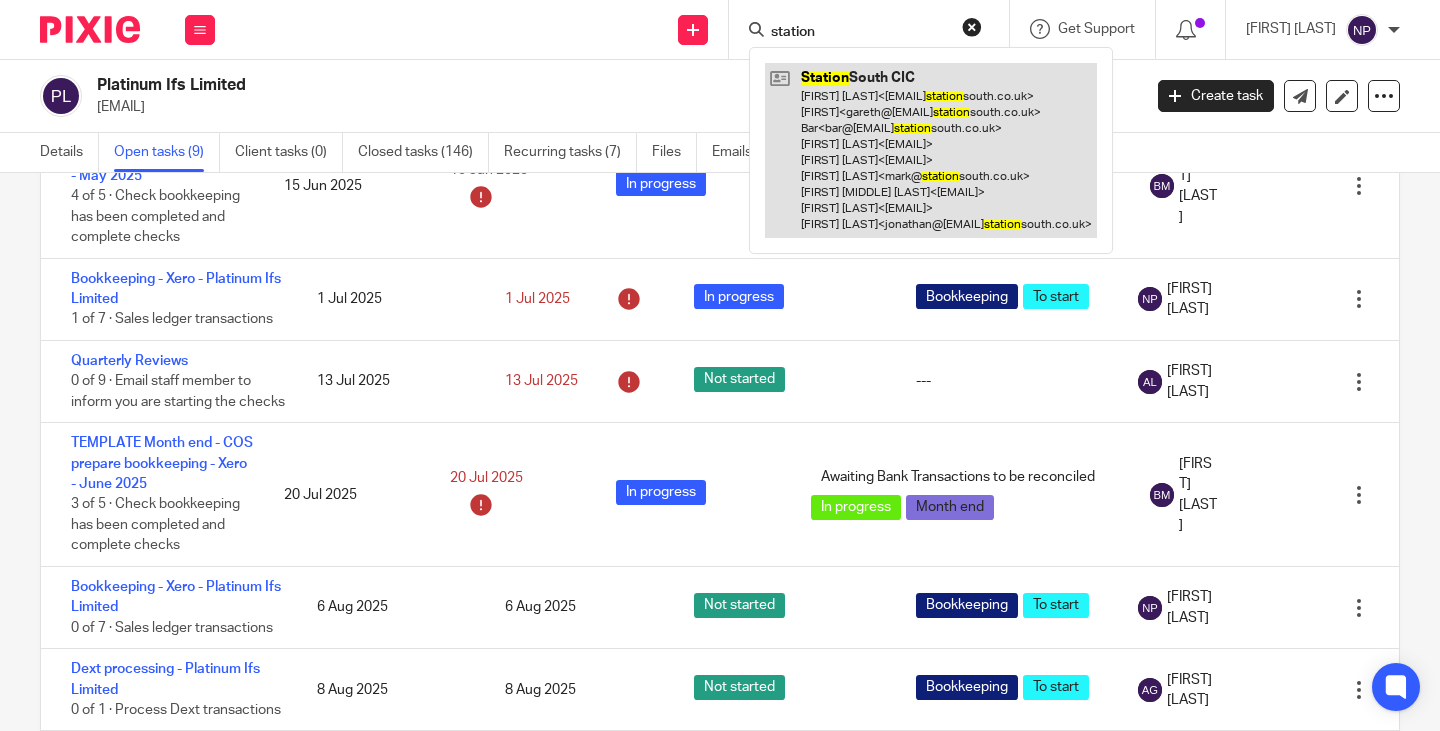 type on "station" 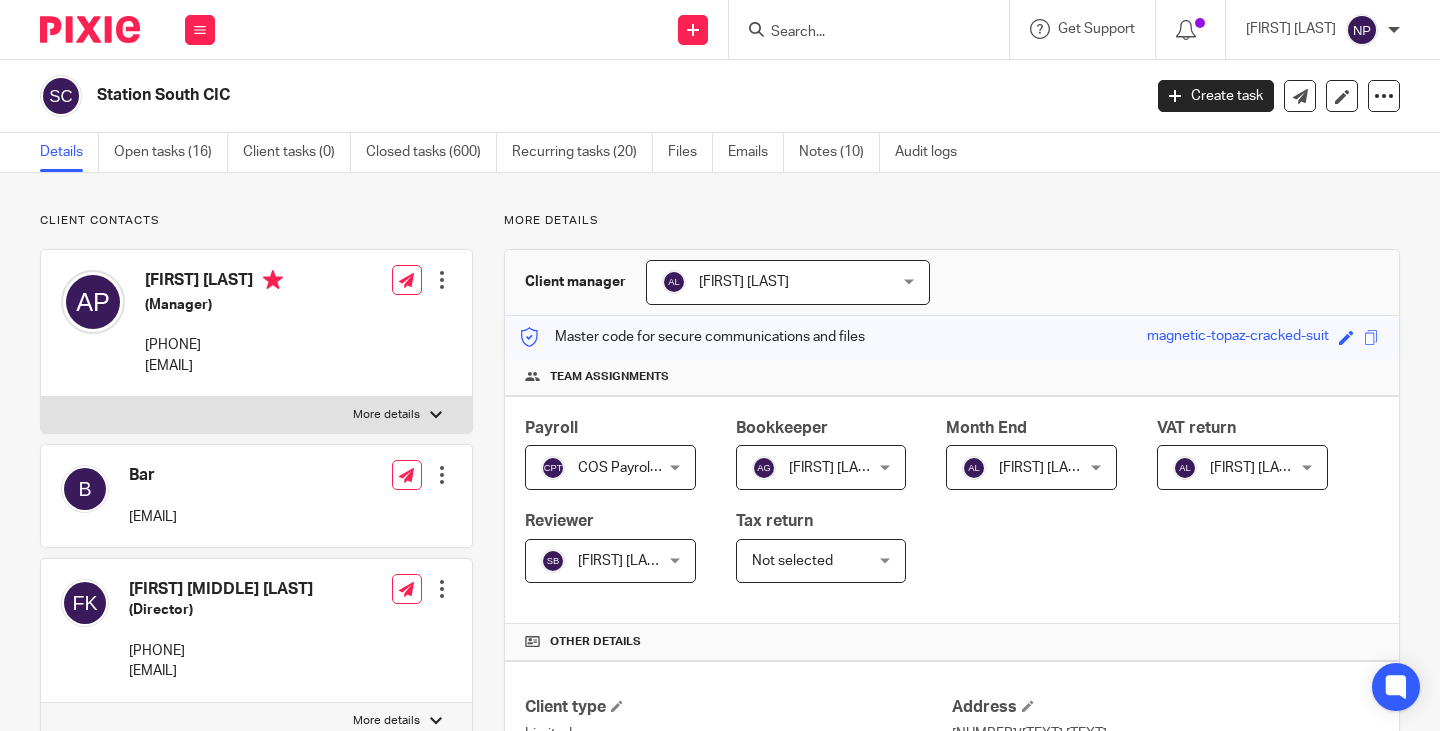 scroll, scrollTop: 0, scrollLeft: 0, axis: both 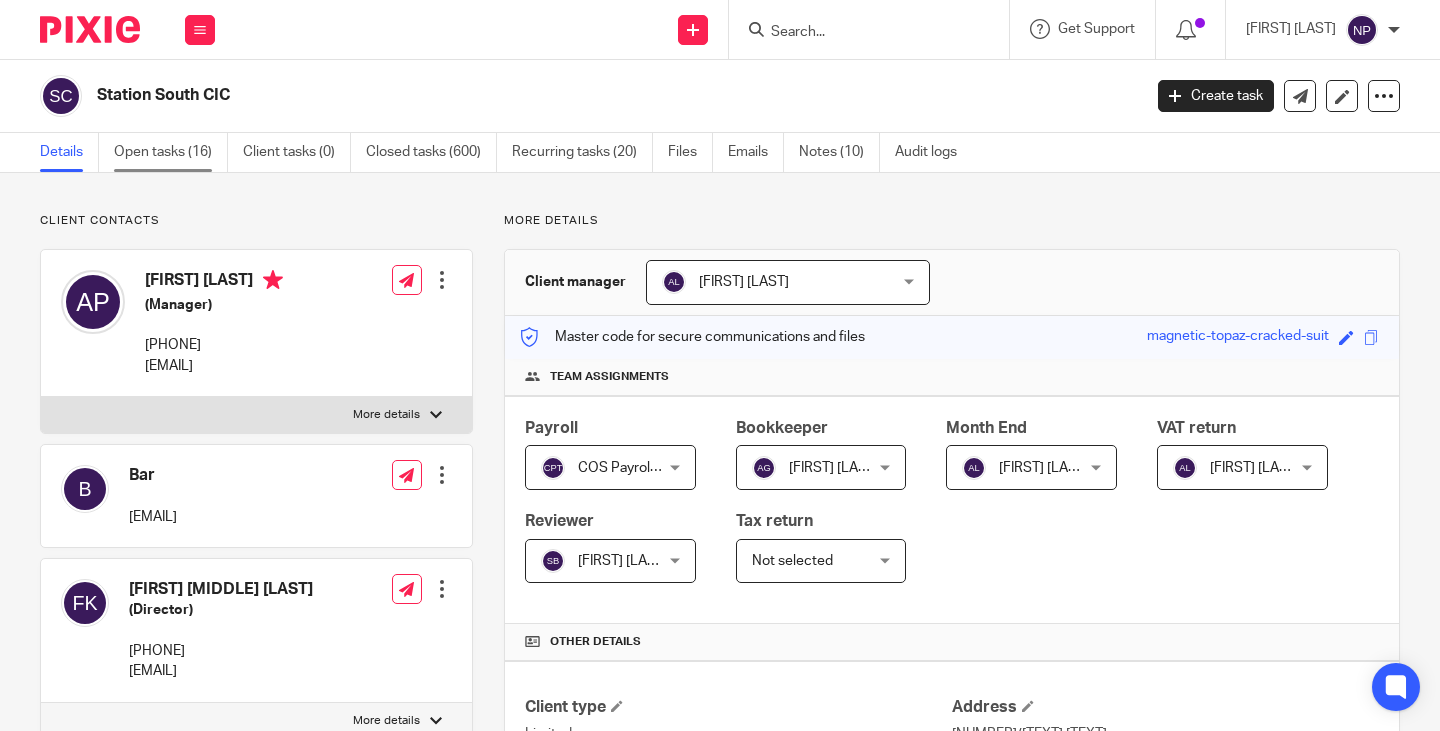click on "Open tasks (16)" at bounding box center [171, 152] 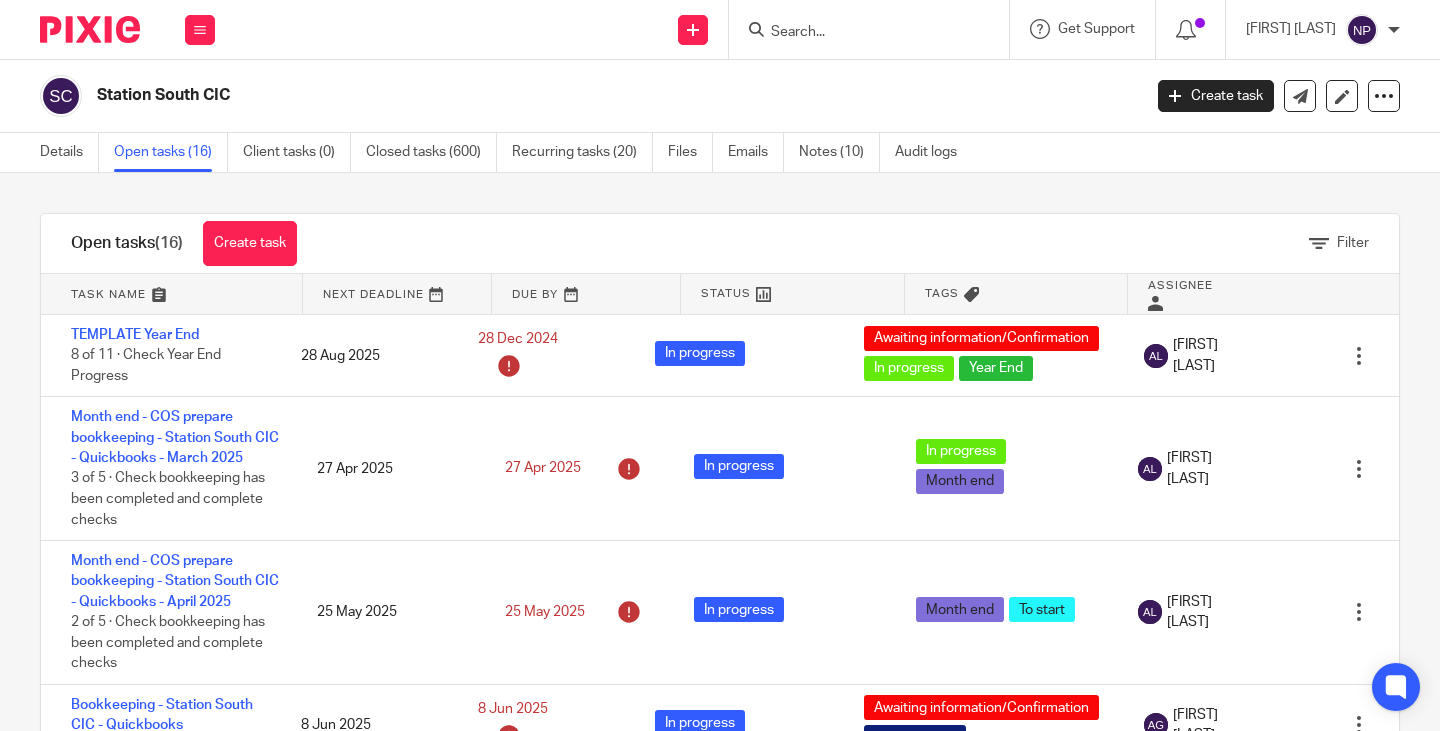 scroll, scrollTop: 0, scrollLeft: 0, axis: both 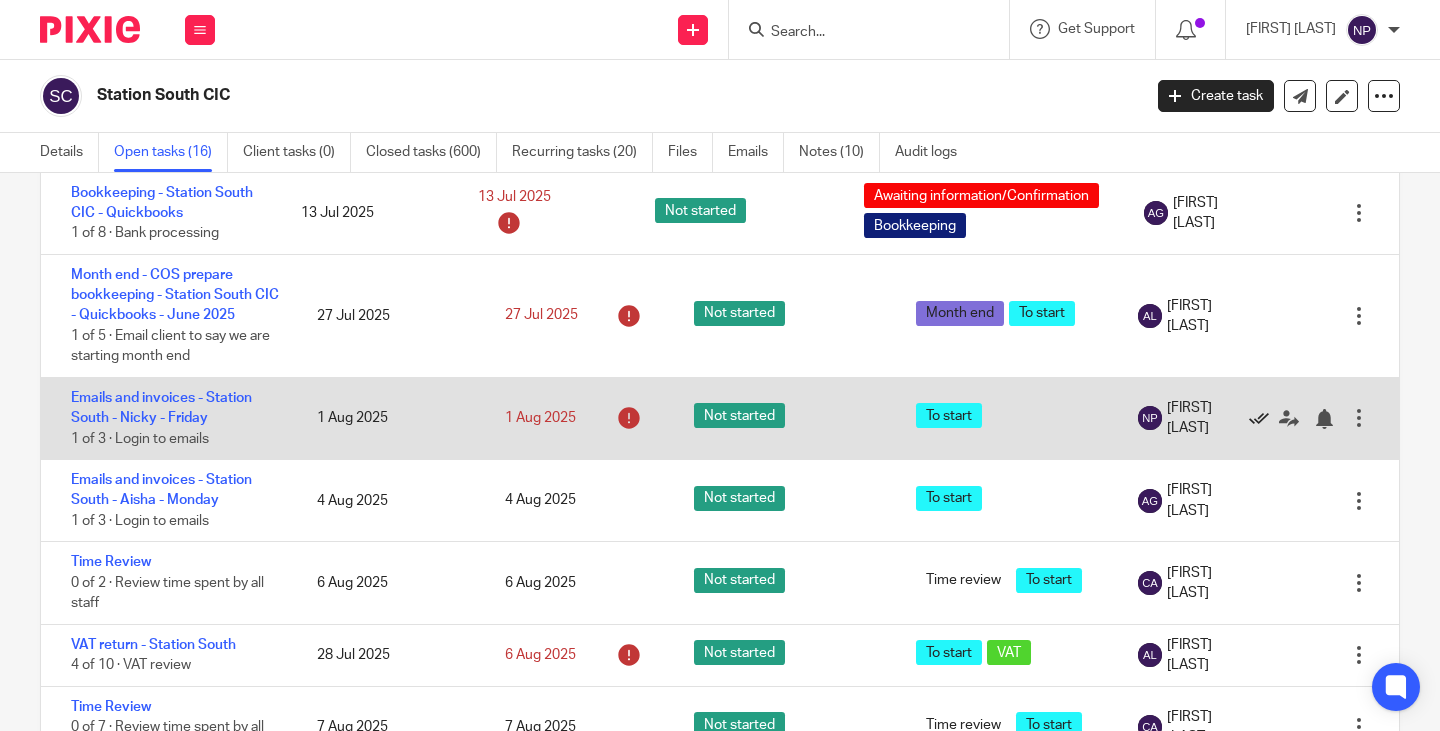 click at bounding box center (1259, 419) 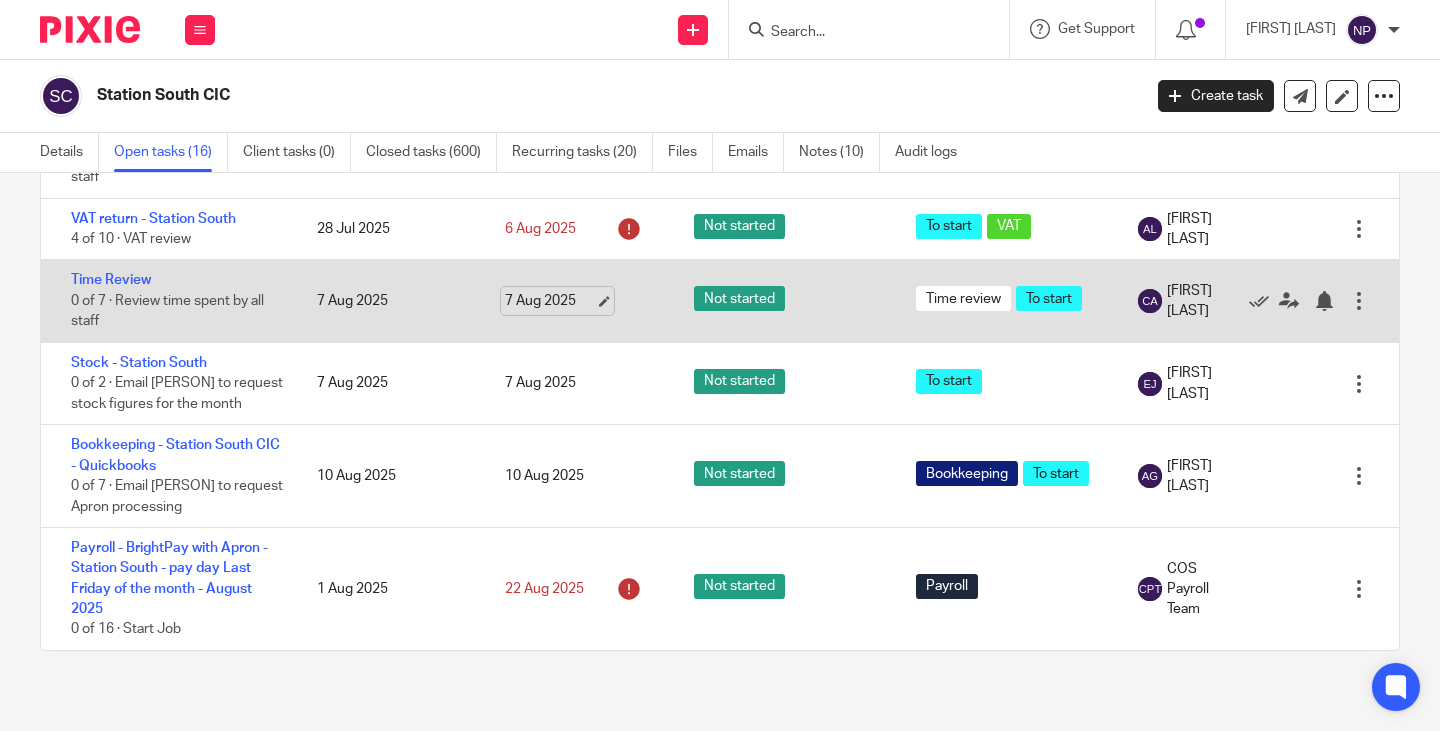scroll, scrollTop: 1165, scrollLeft: 0, axis: vertical 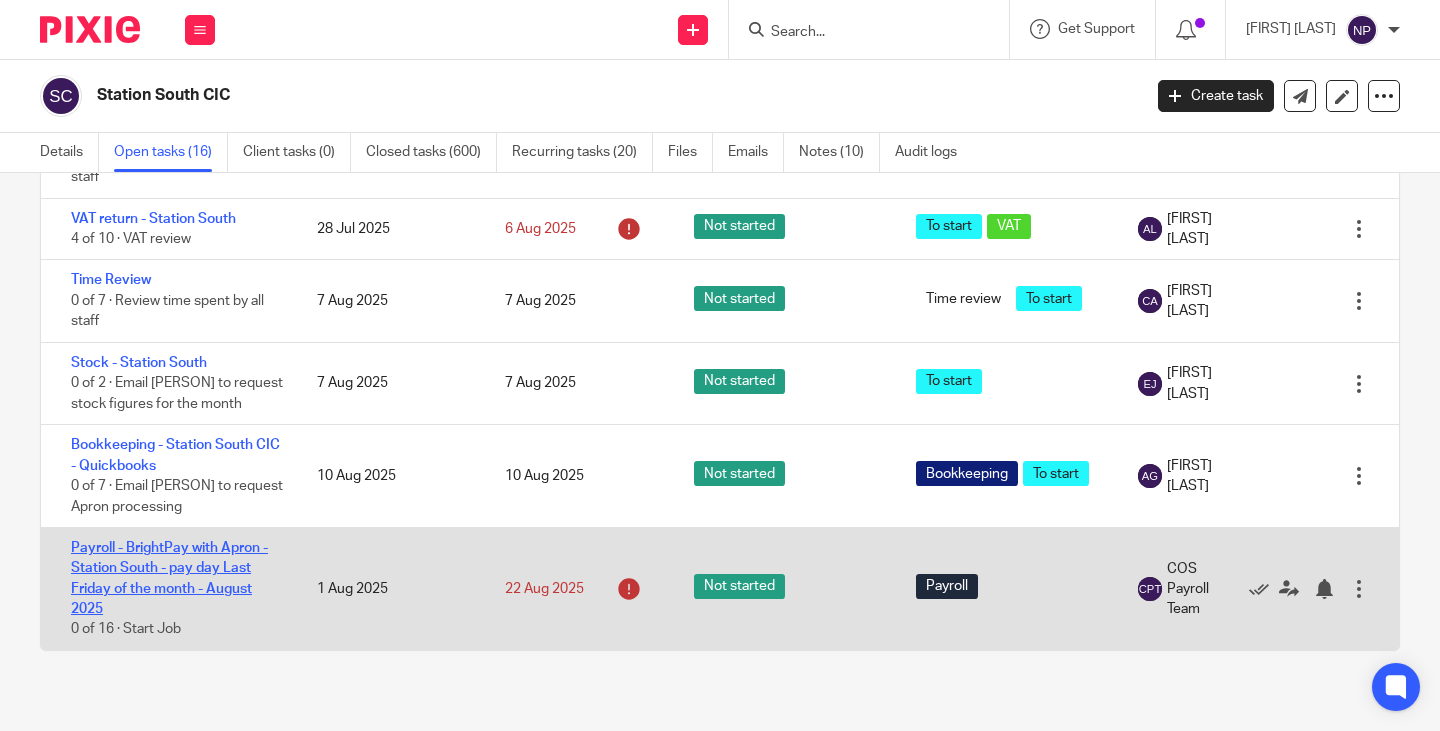 click on "Payroll - BrightPay with Apron - Station South - pay day Last Friday of the month - August 2025" at bounding box center (169, 578) 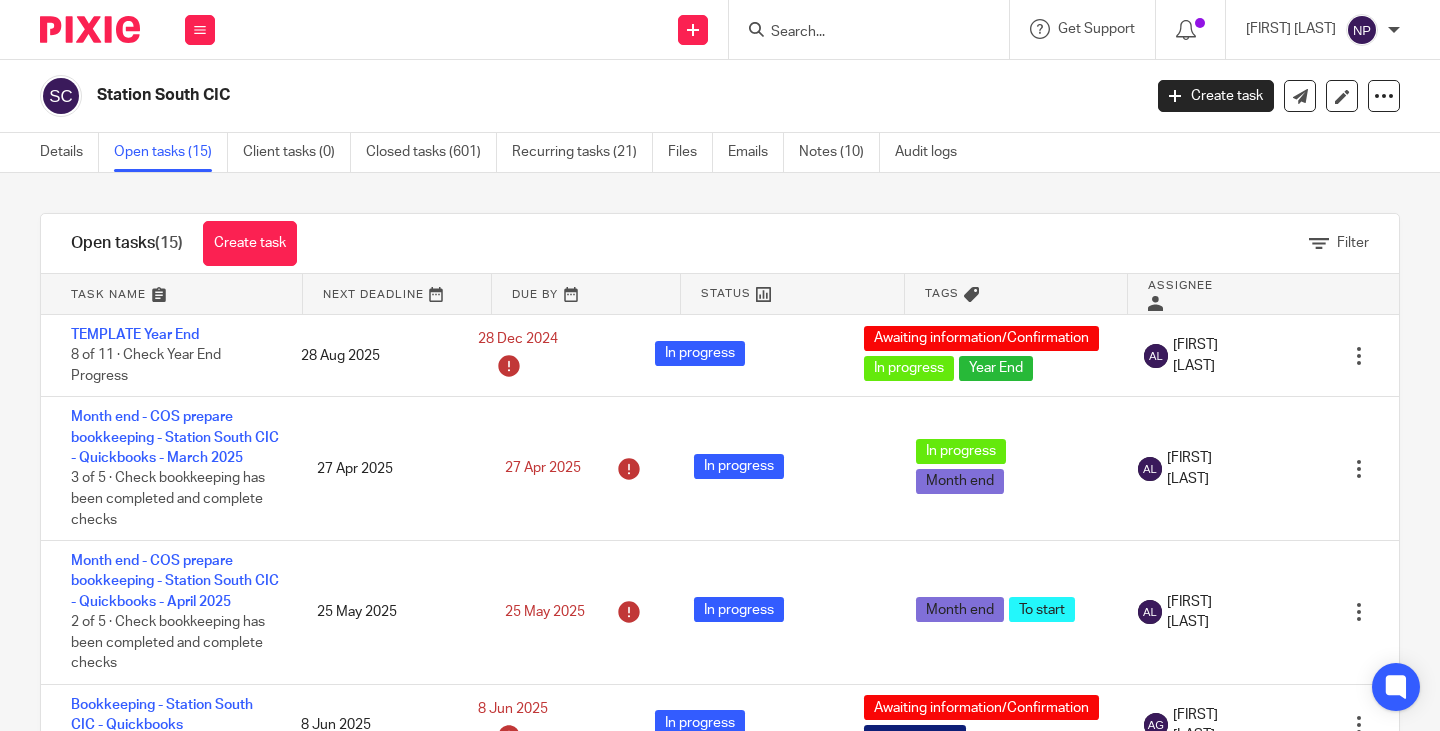 scroll, scrollTop: 0, scrollLeft: 0, axis: both 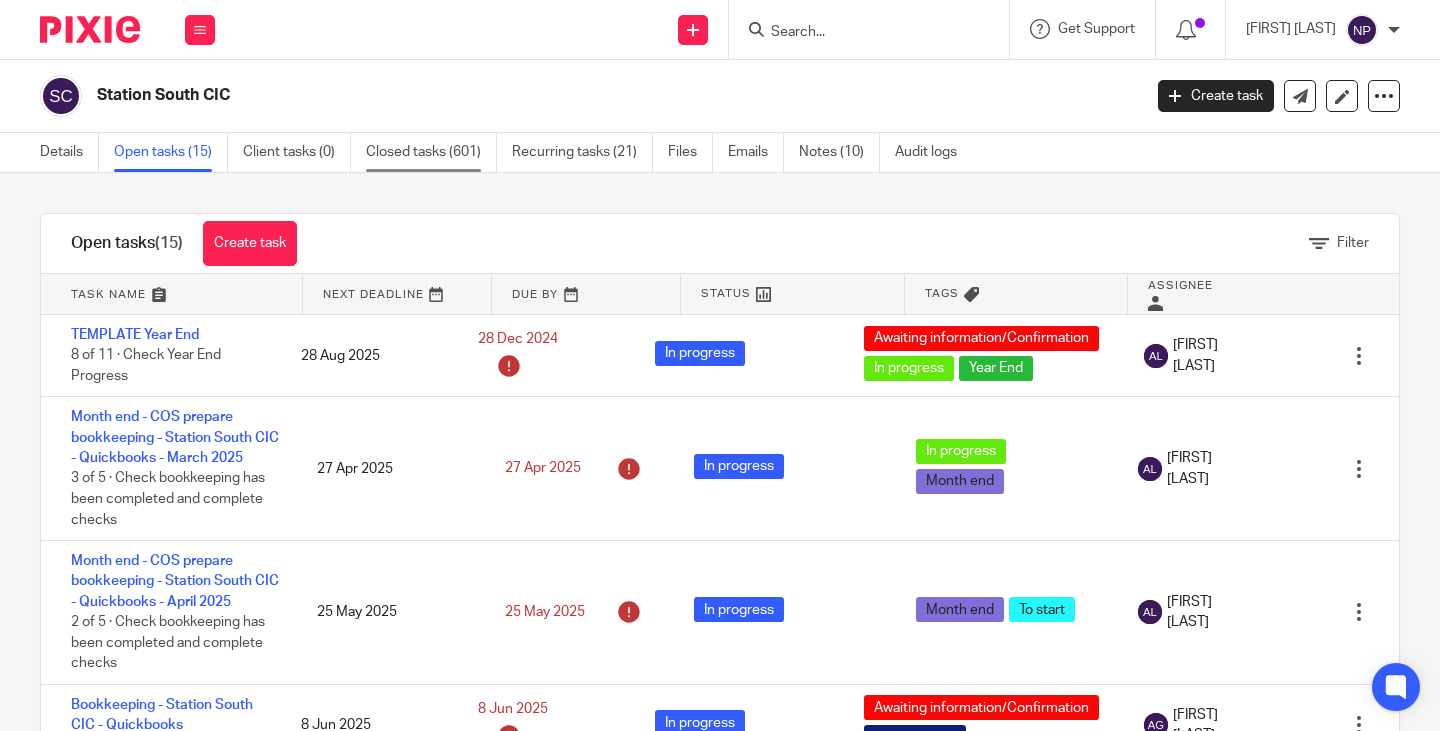 click on "Closed tasks (601)" at bounding box center [431, 152] 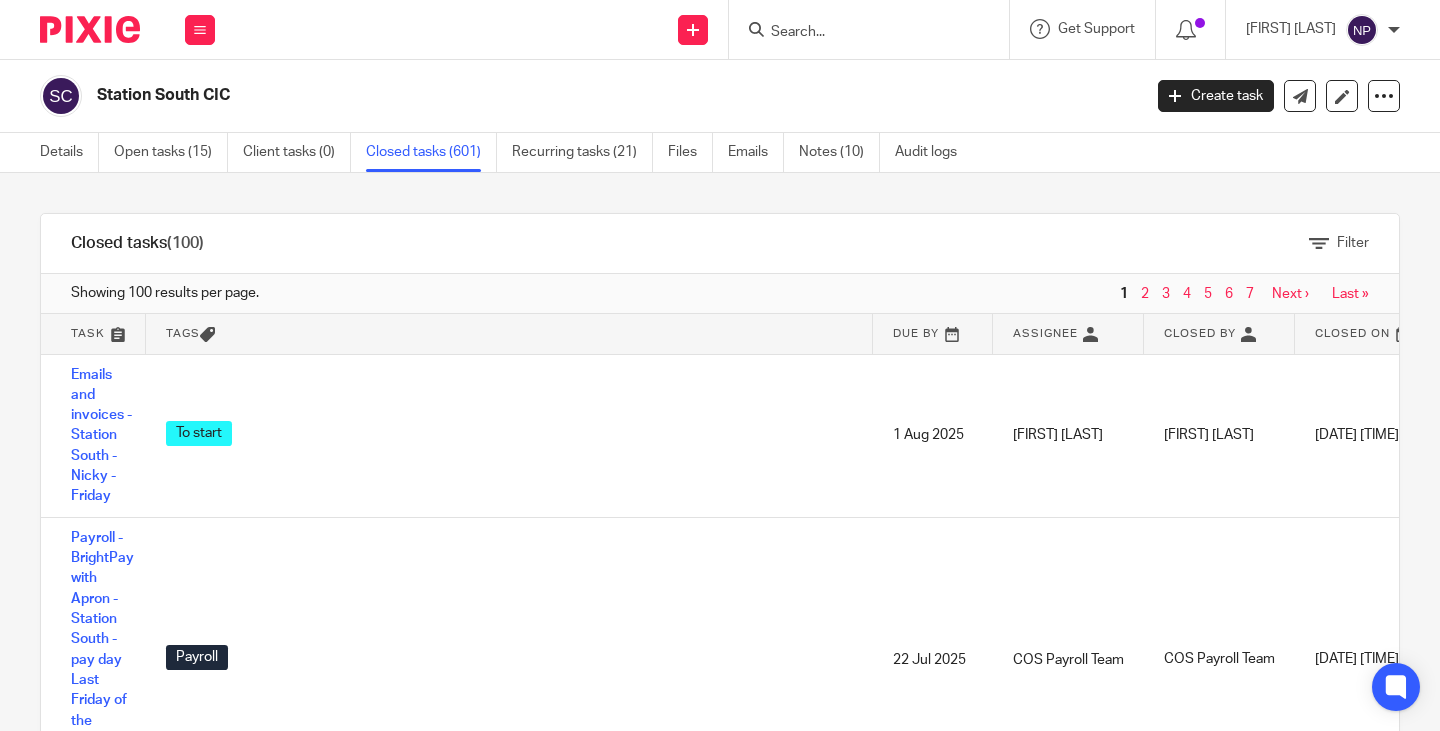 scroll, scrollTop: 0, scrollLeft: 0, axis: both 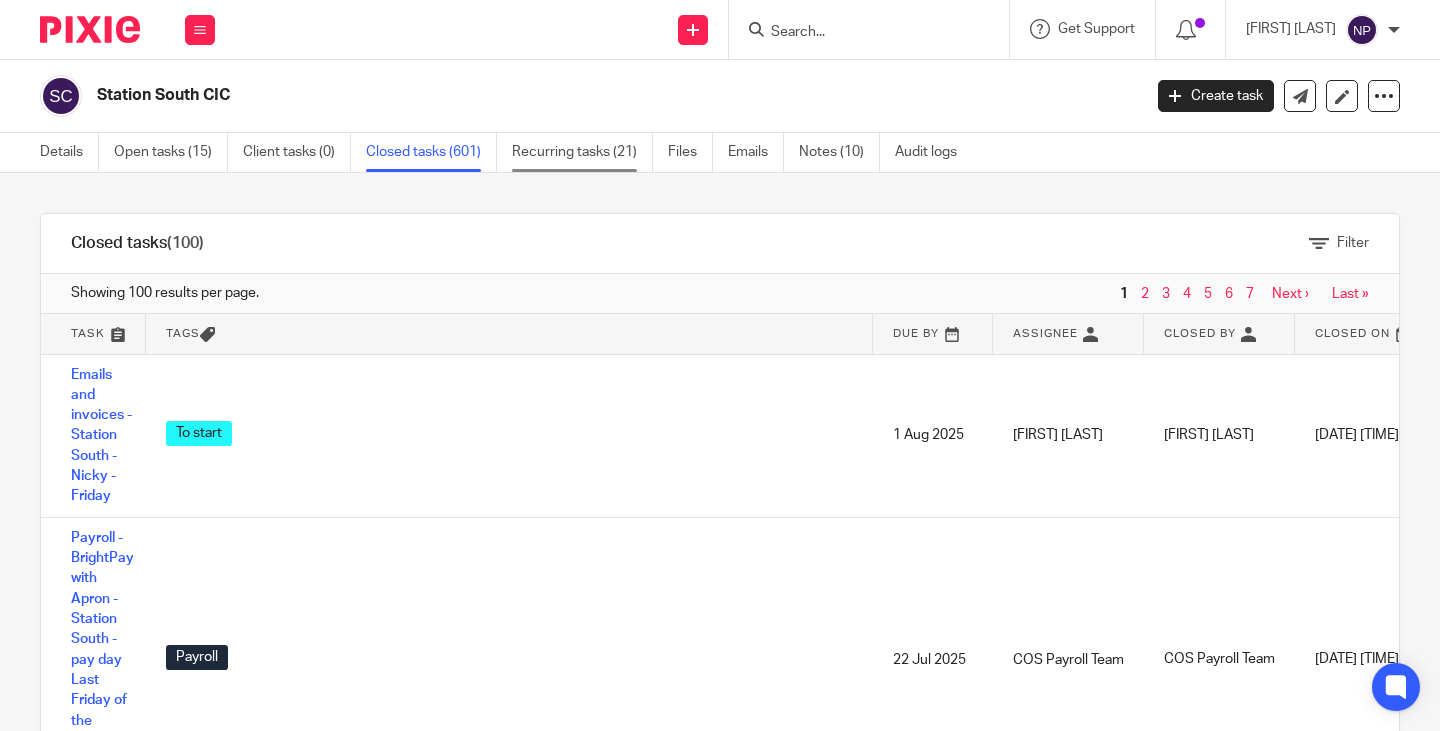 click on "Recurring tasks (21)" at bounding box center [582, 152] 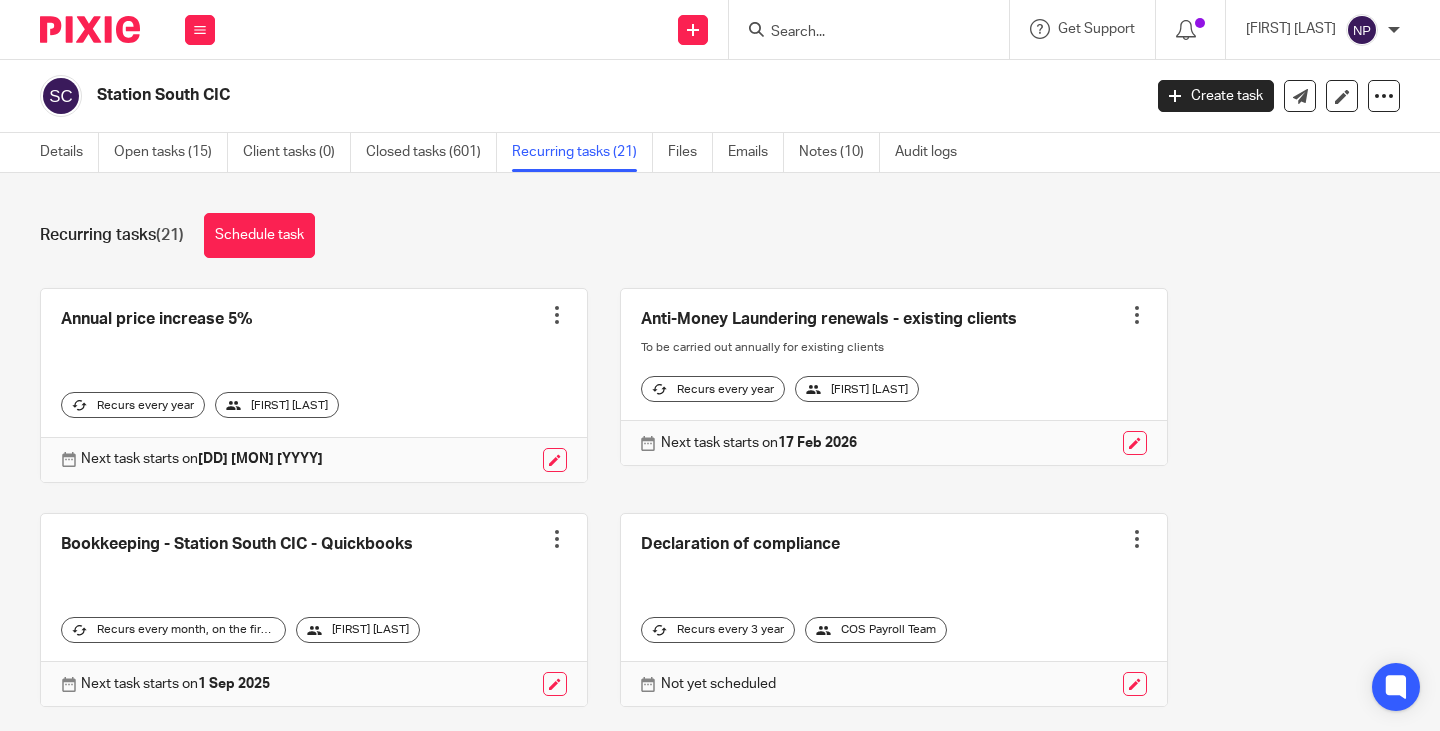 scroll, scrollTop: 0, scrollLeft: 0, axis: both 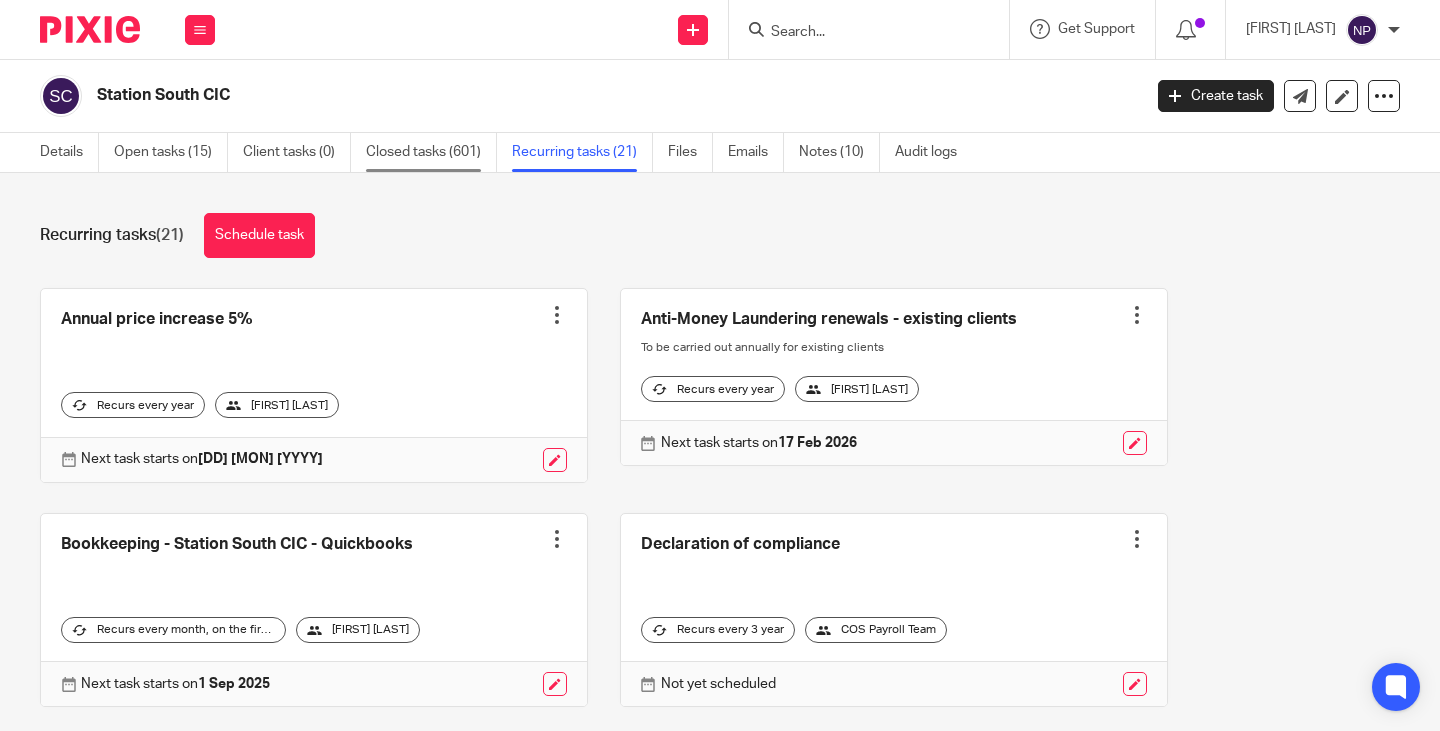 click on "Closed tasks (601)" at bounding box center [431, 152] 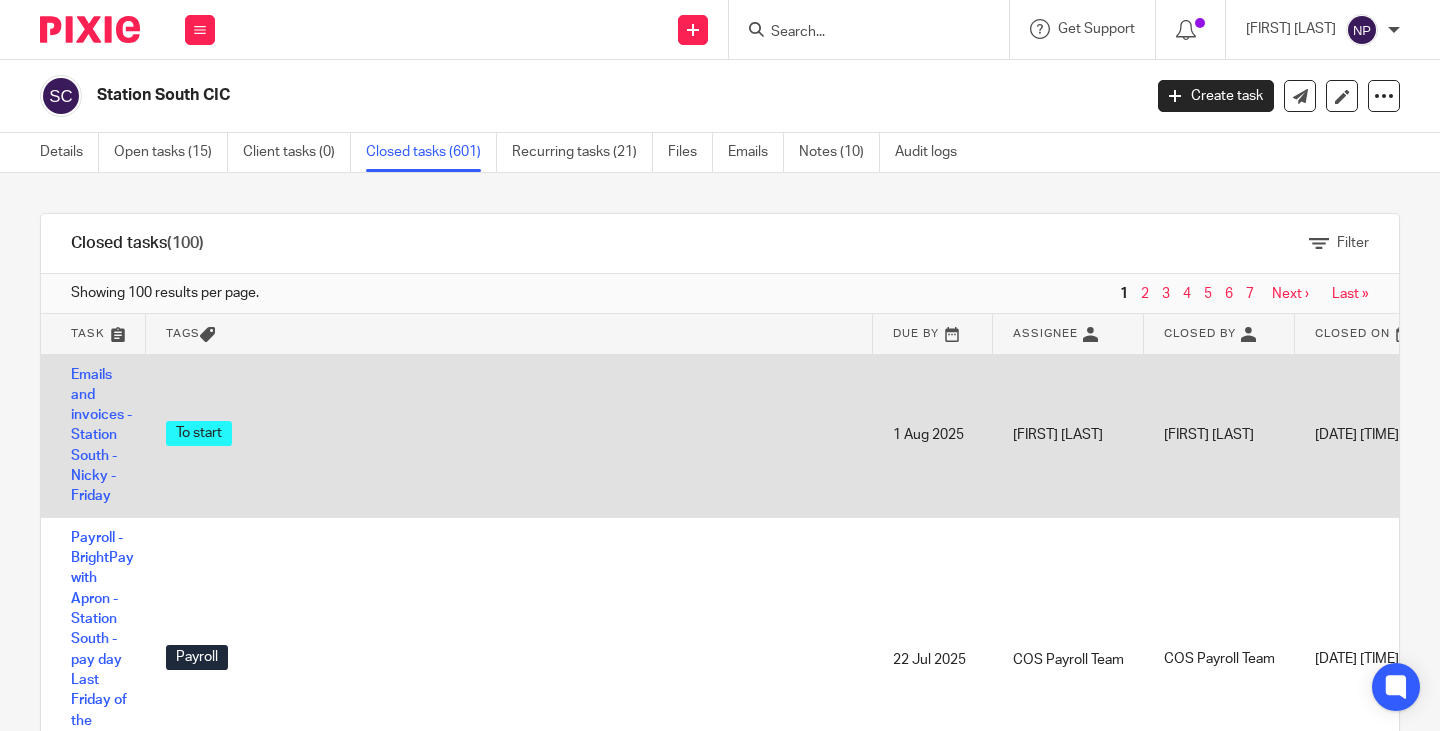 scroll, scrollTop: 0, scrollLeft: 0, axis: both 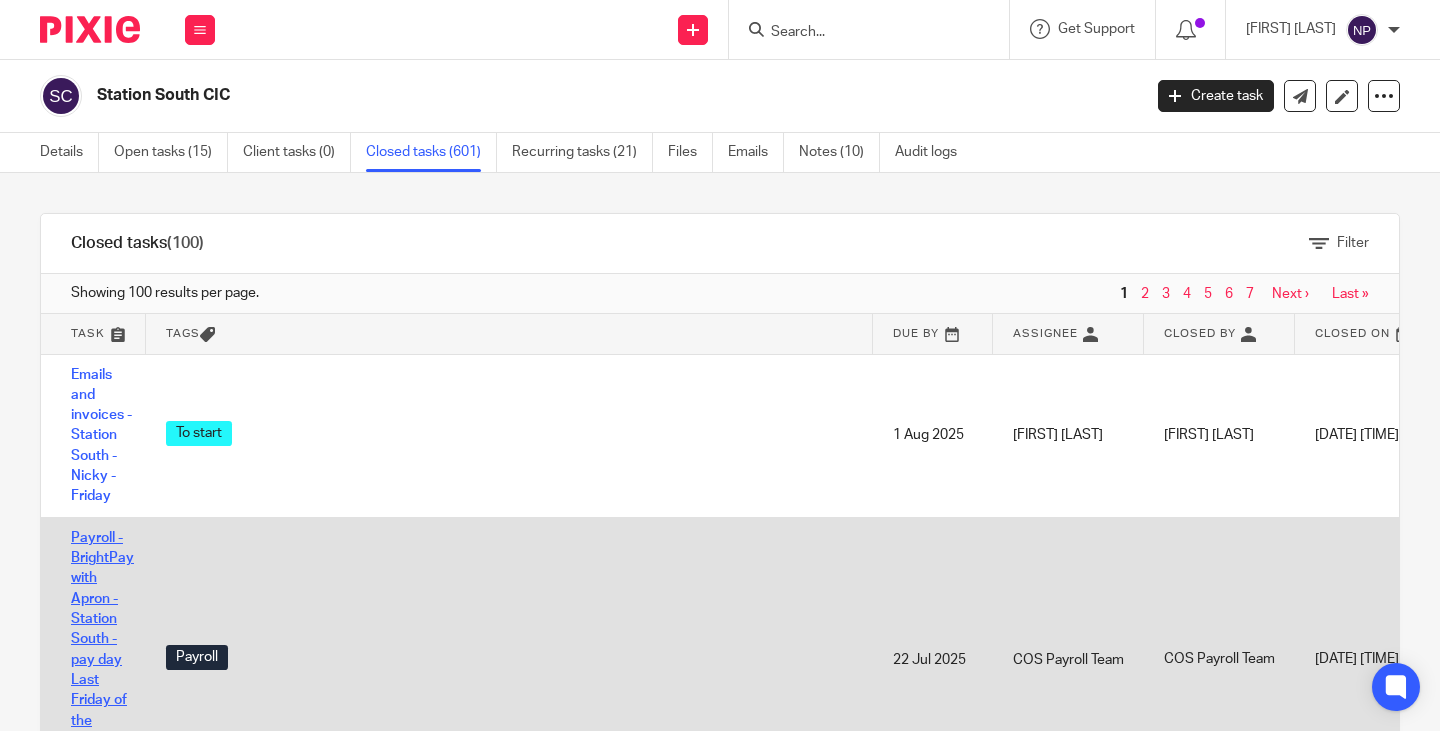 click on "Payroll - BrightPay with Apron - Station South - pay day Last Friday of the month - July 2025" at bounding box center [102, 660] 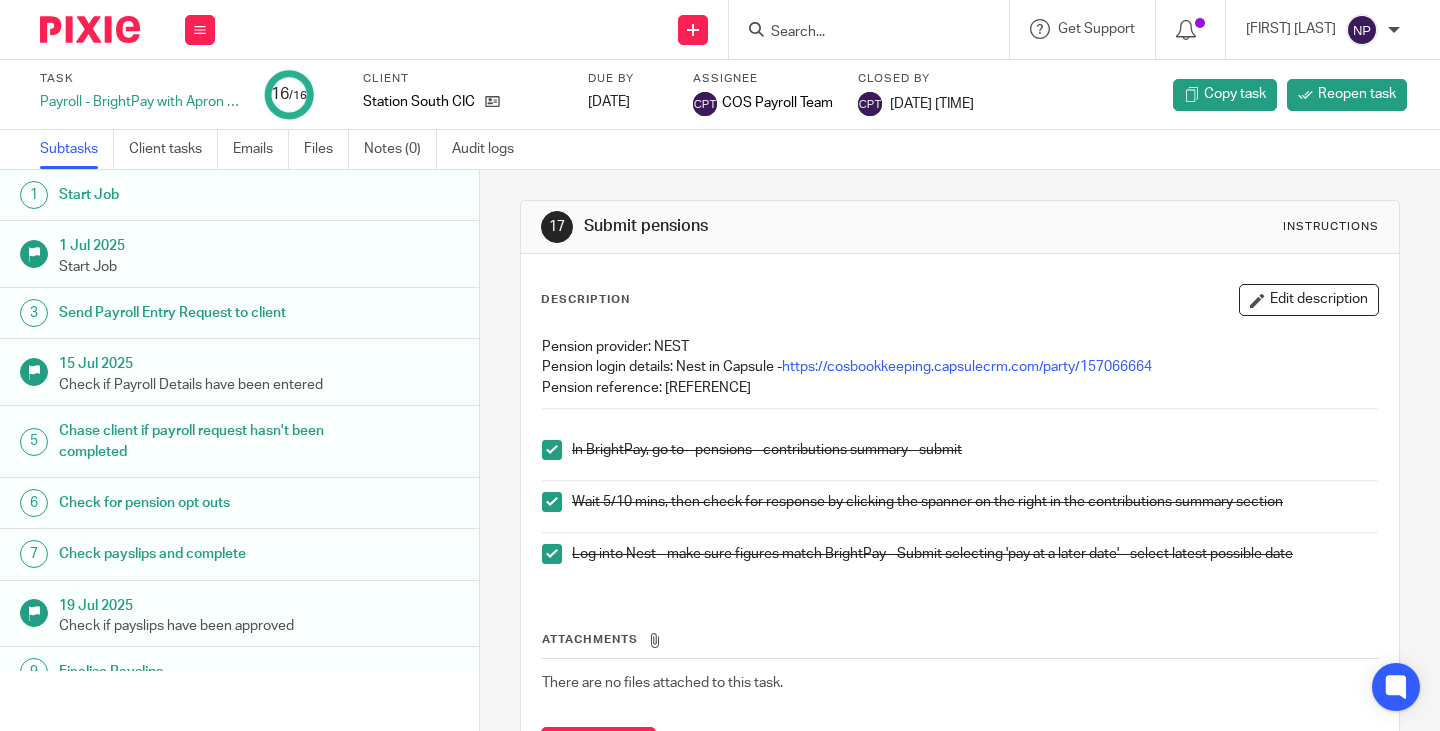 scroll, scrollTop: 0, scrollLeft: 0, axis: both 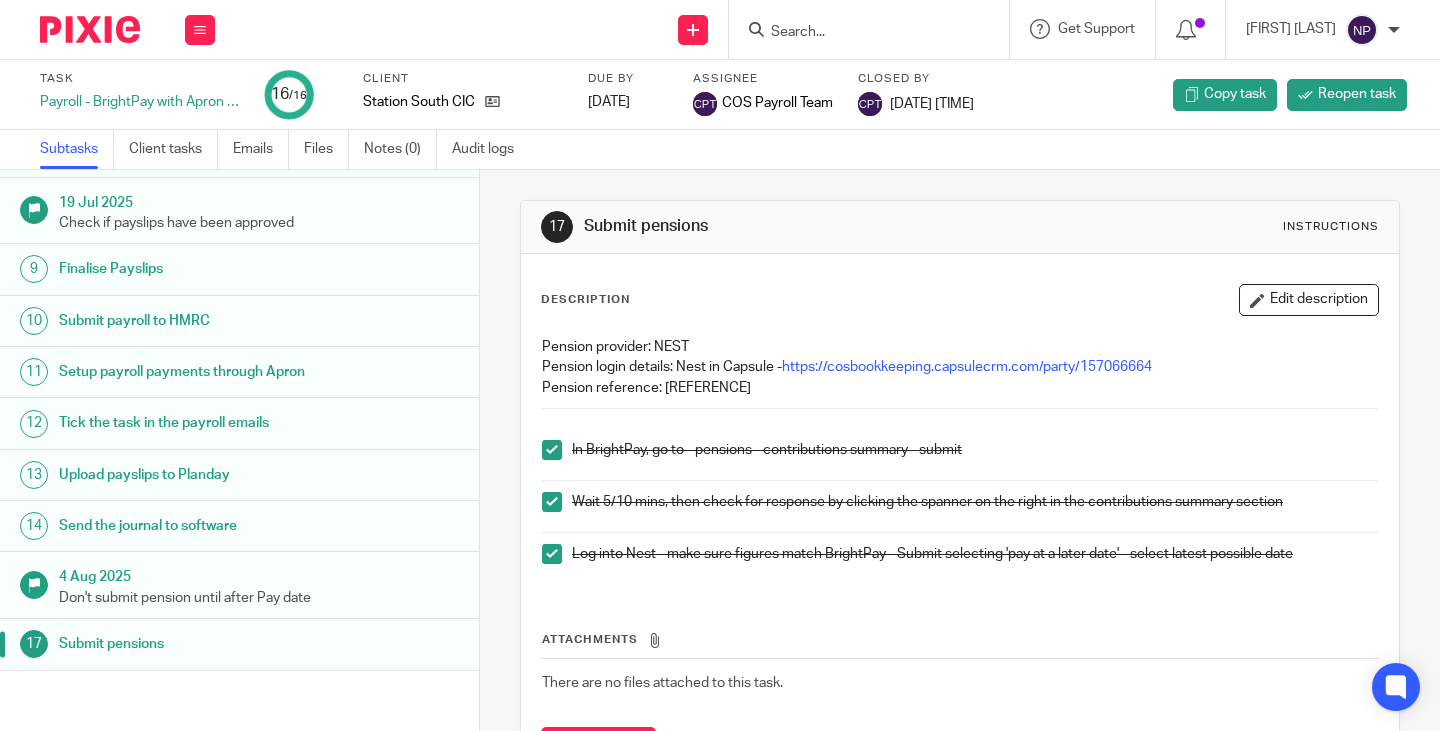 click on "Upload payslips to Planday" at bounding box center [192, 475] 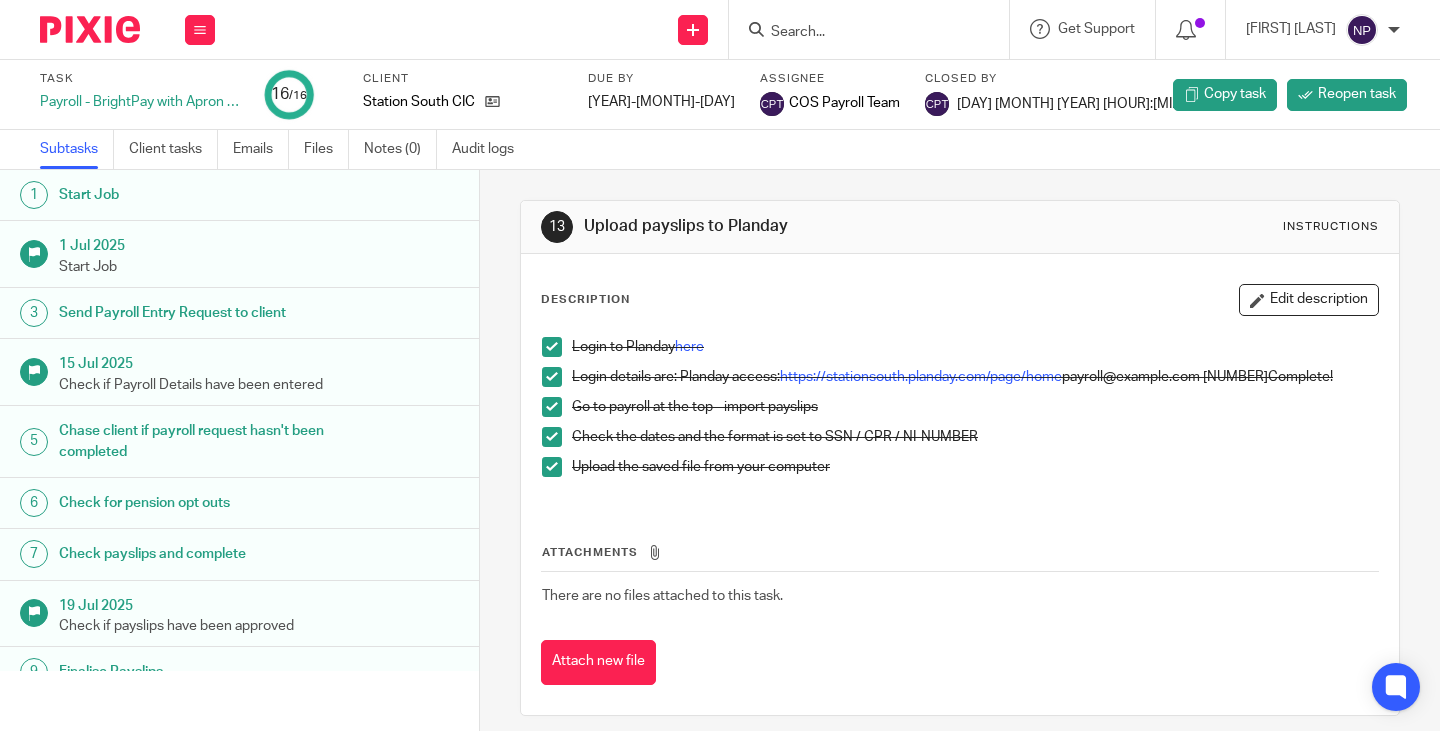scroll, scrollTop: 0, scrollLeft: 0, axis: both 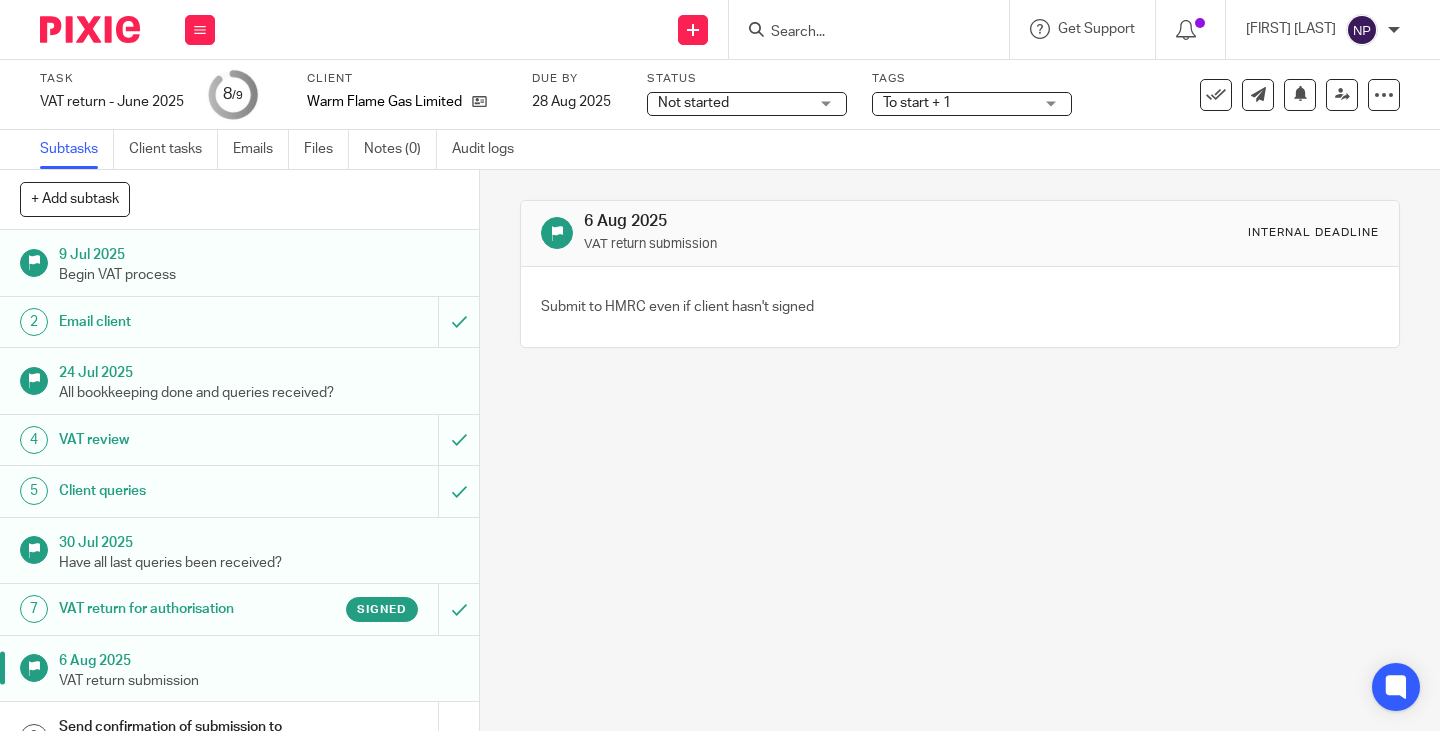 click on "VAT return for authorisation" at bounding box center [179, 609] 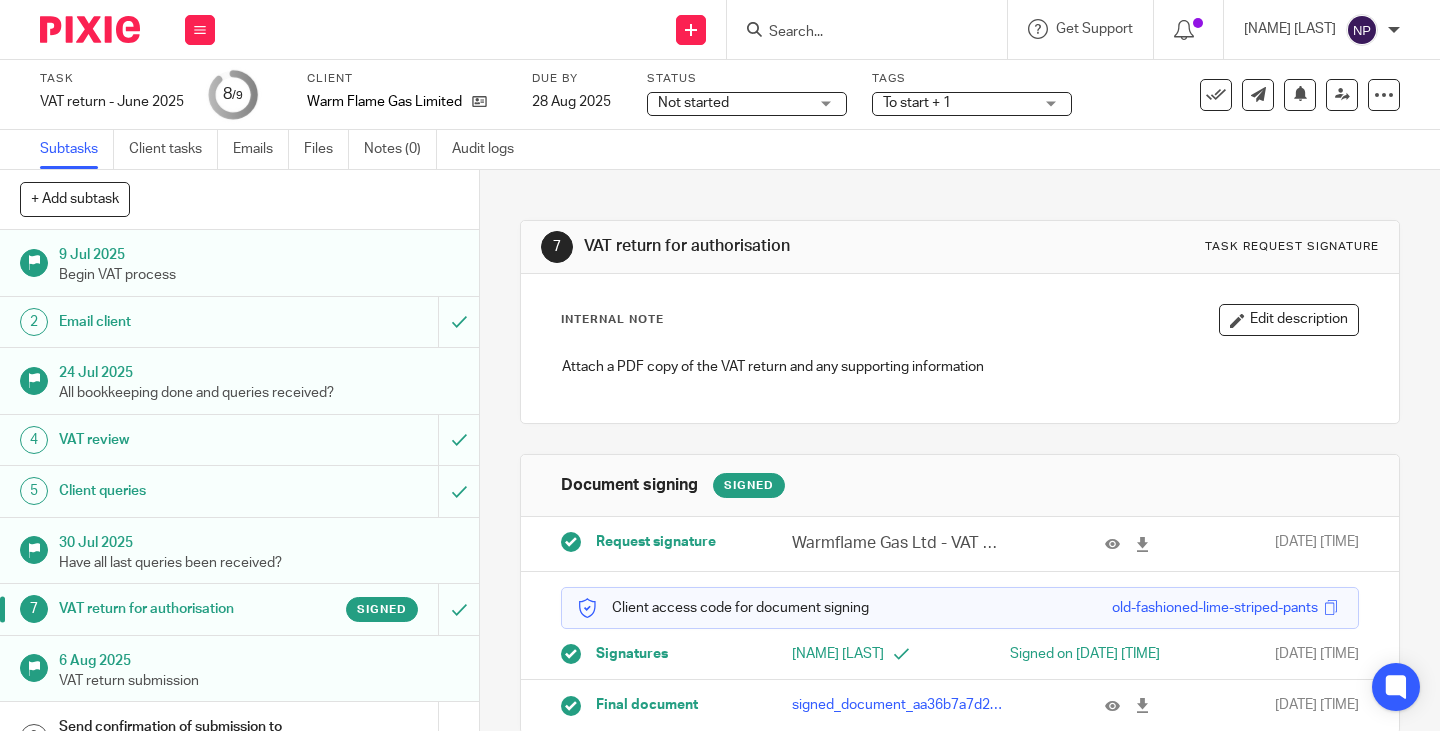 scroll, scrollTop: 0, scrollLeft: 0, axis: both 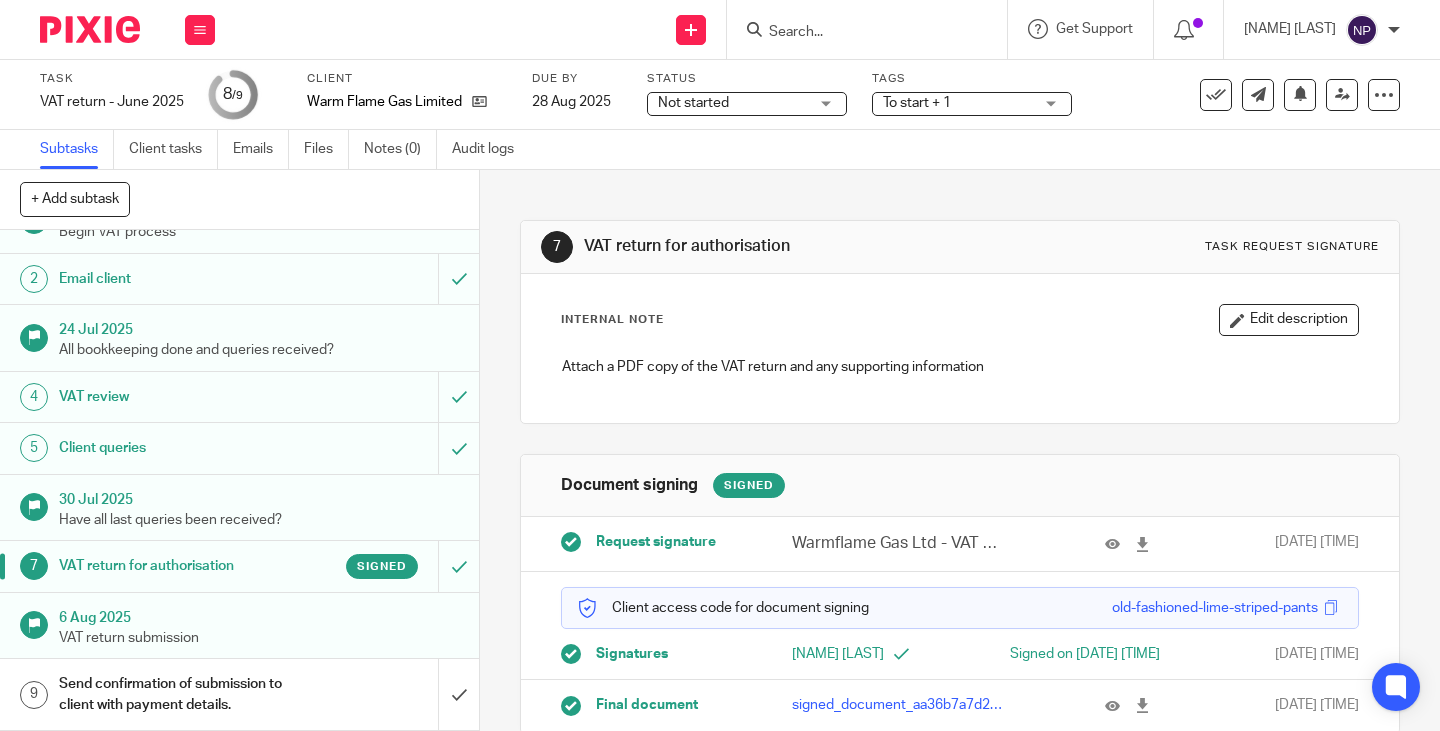 click on "Send confirmation of submission to client with payment details." at bounding box center [179, 694] 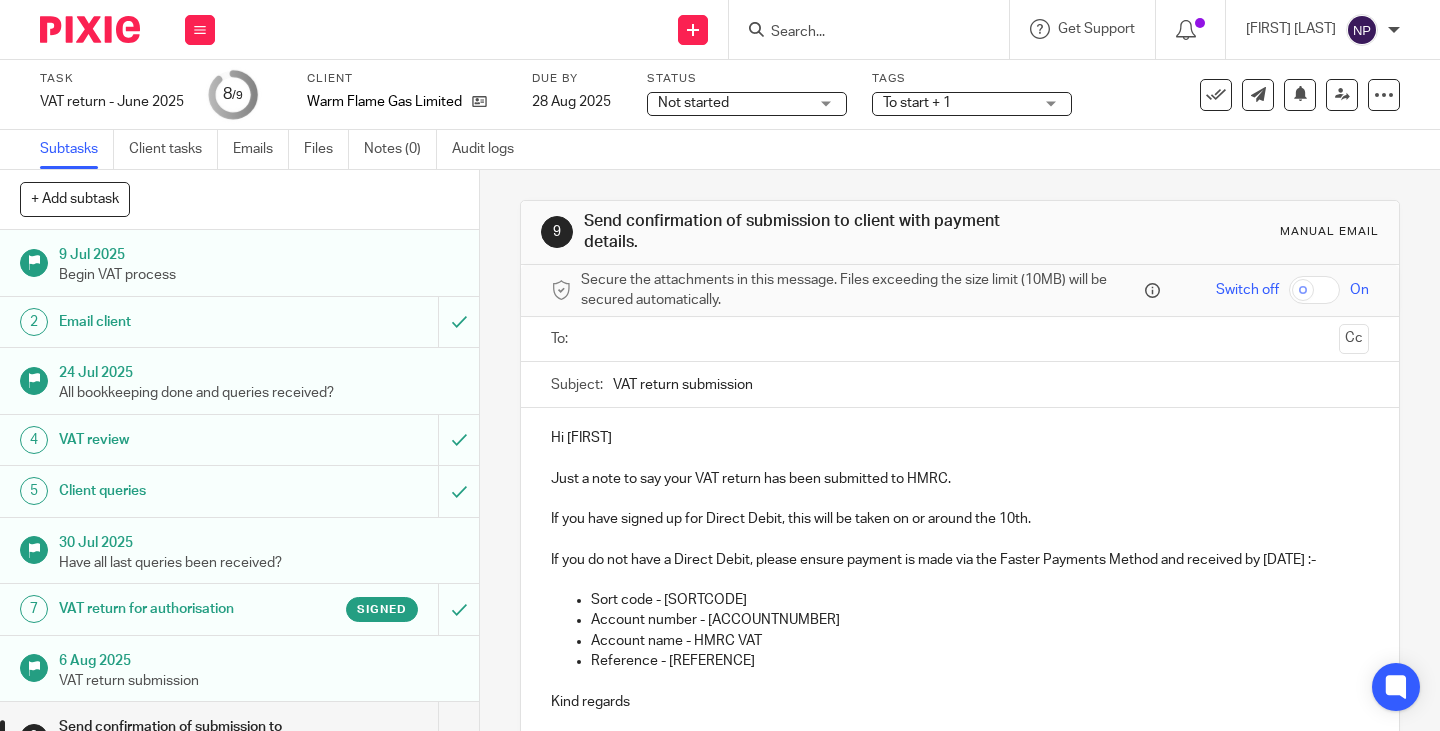 scroll, scrollTop: 0, scrollLeft: 0, axis: both 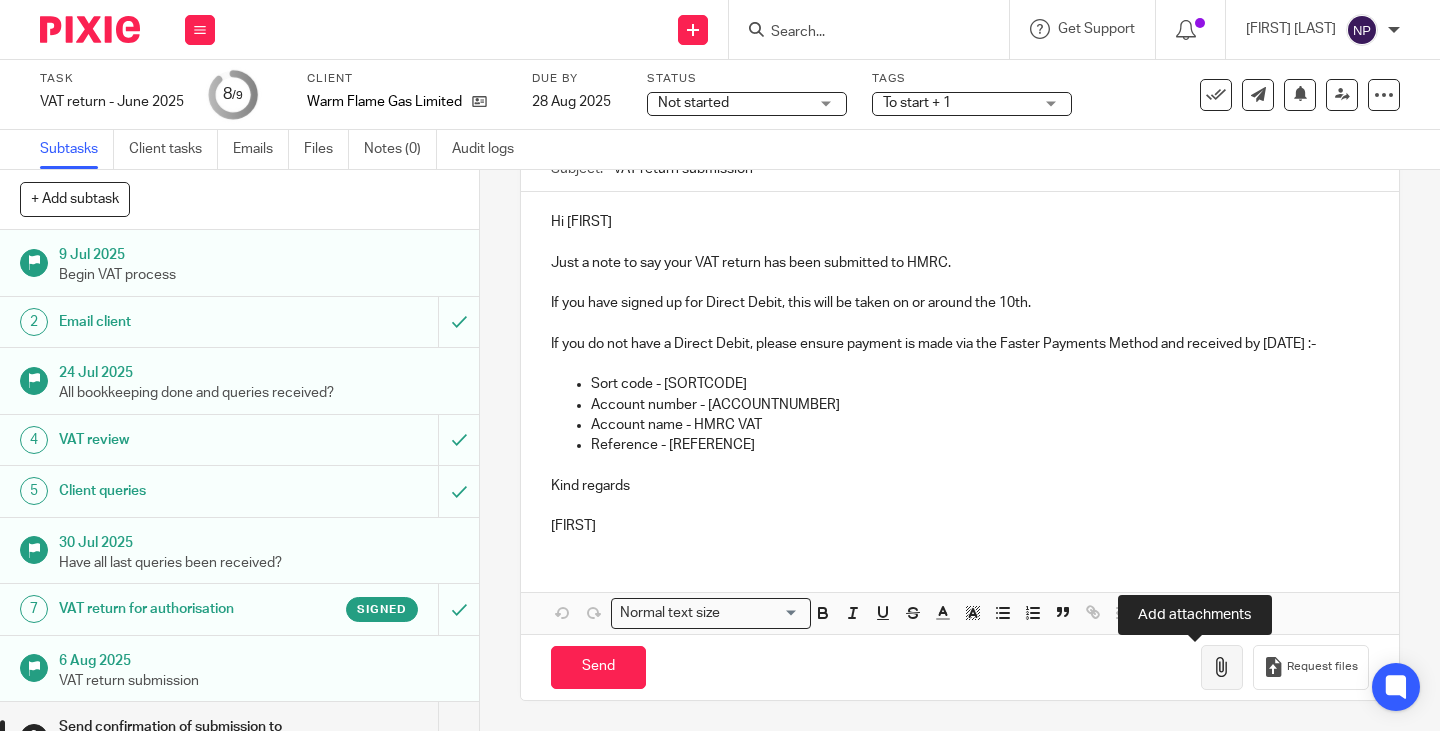 click at bounding box center [1222, 667] 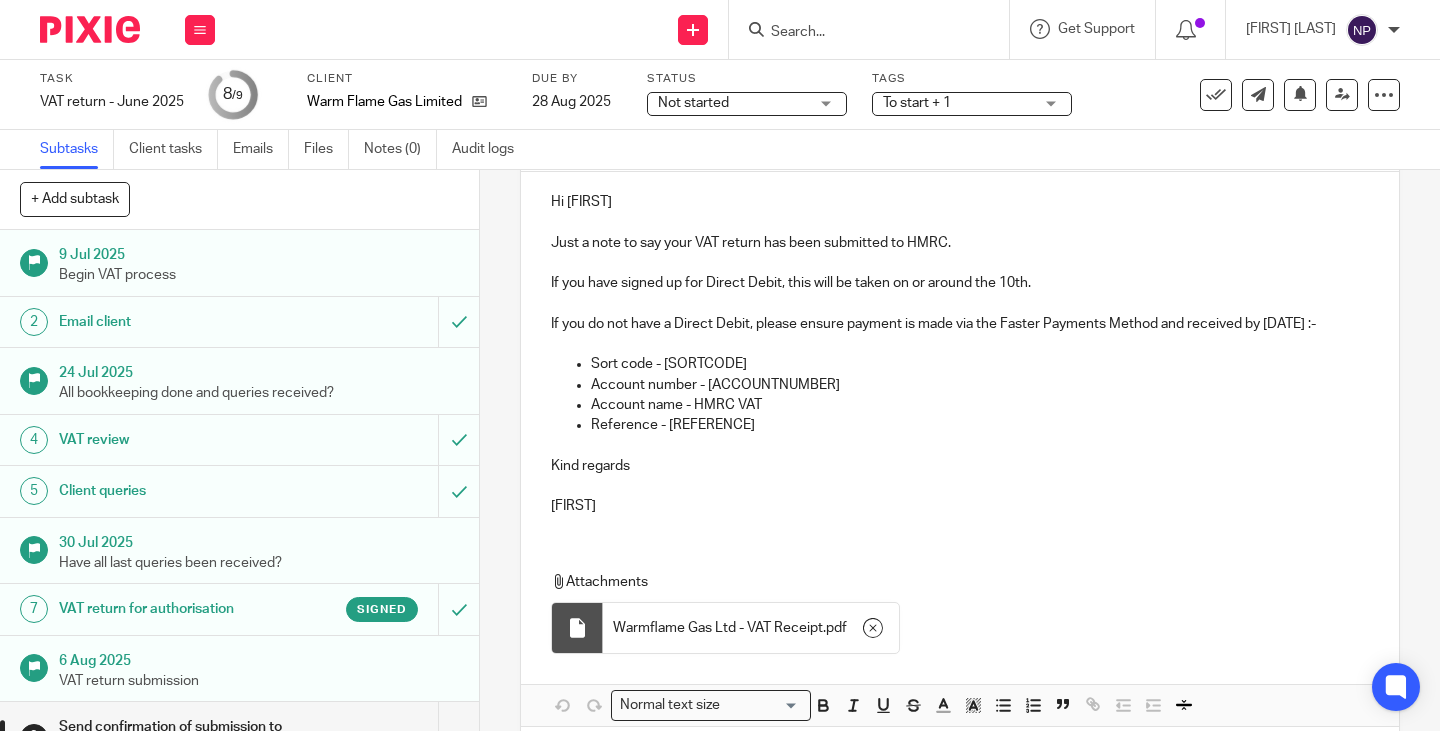 click on "Kind regards" at bounding box center [960, 466] 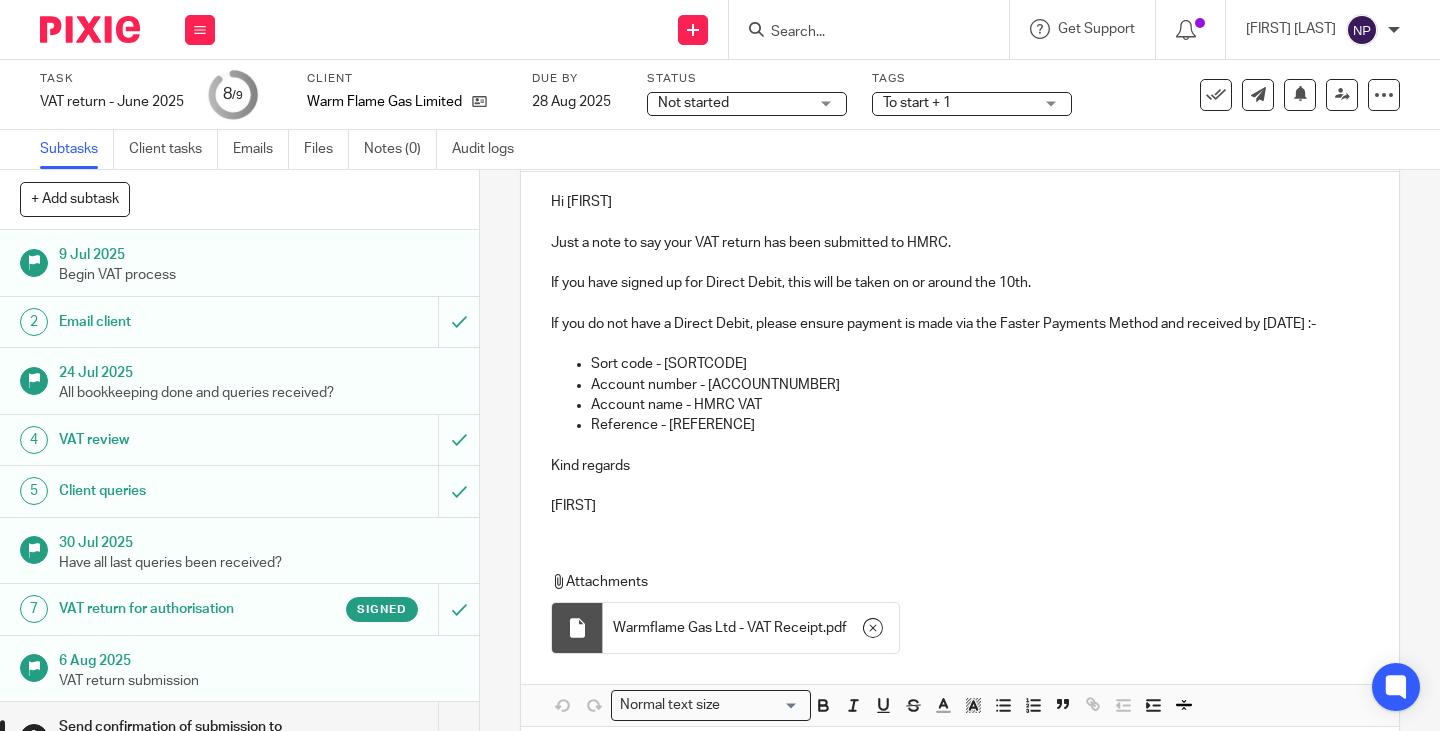 scroll, scrollTop: 352, scrollLeft: 0, axis: vertical 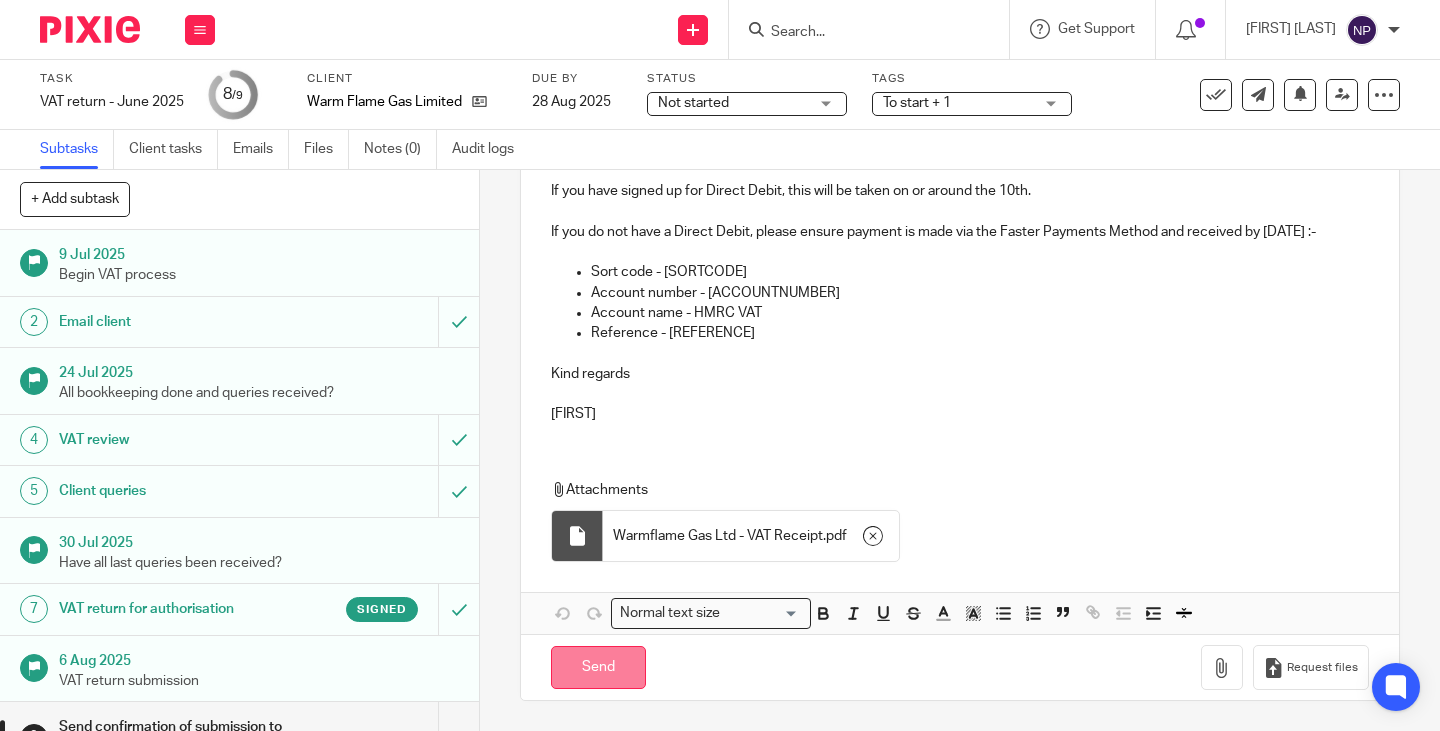 click on "Send" at bounding box center (598, 667) 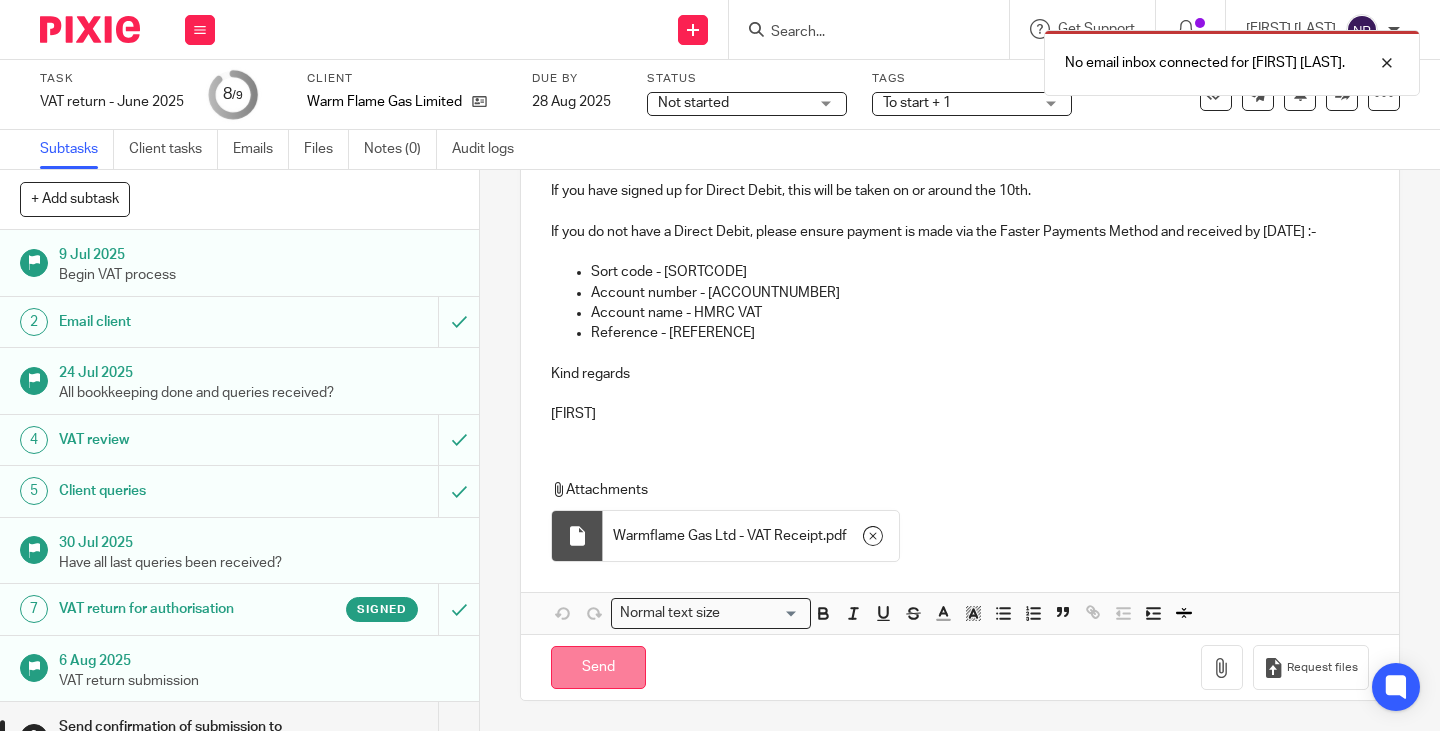 click on "Send" at bounding box center [598, 667] 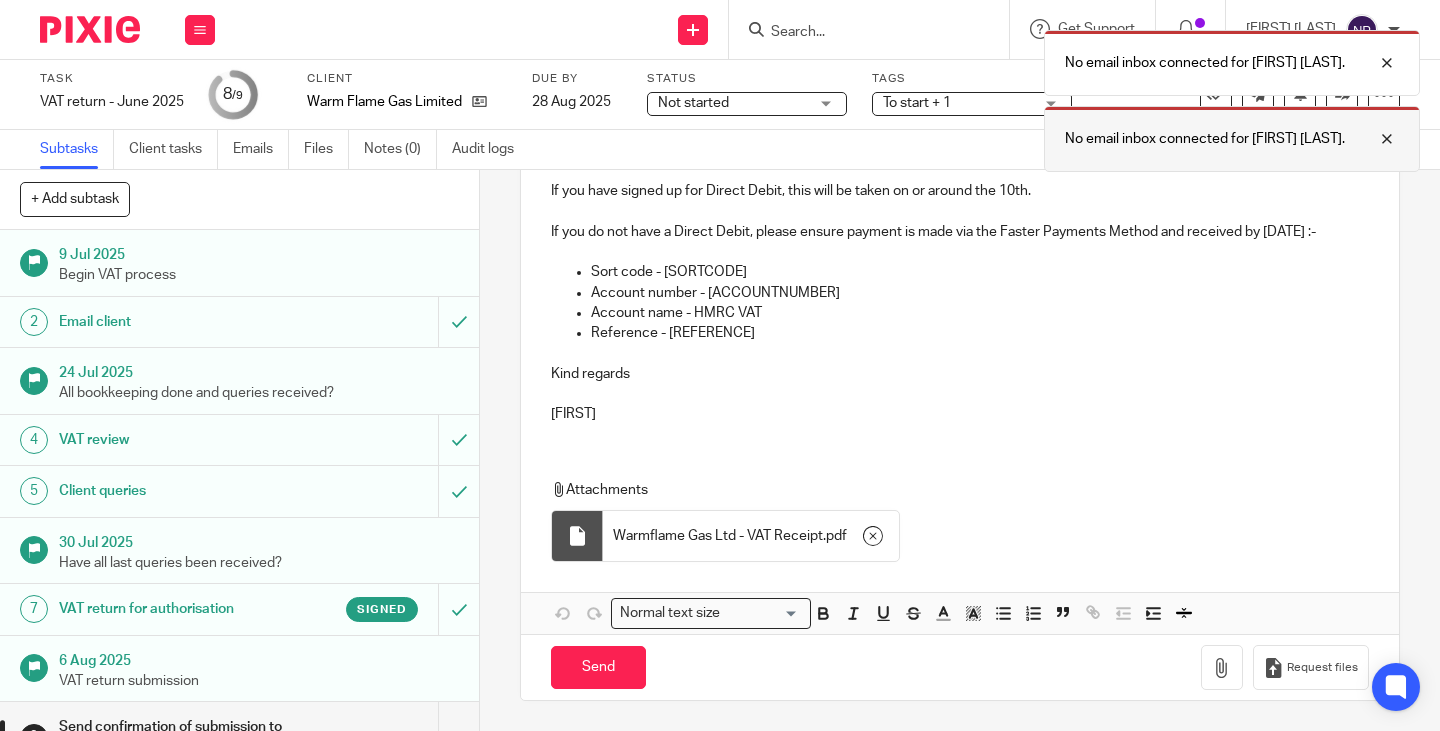 click at bounding box center [1372, 139] 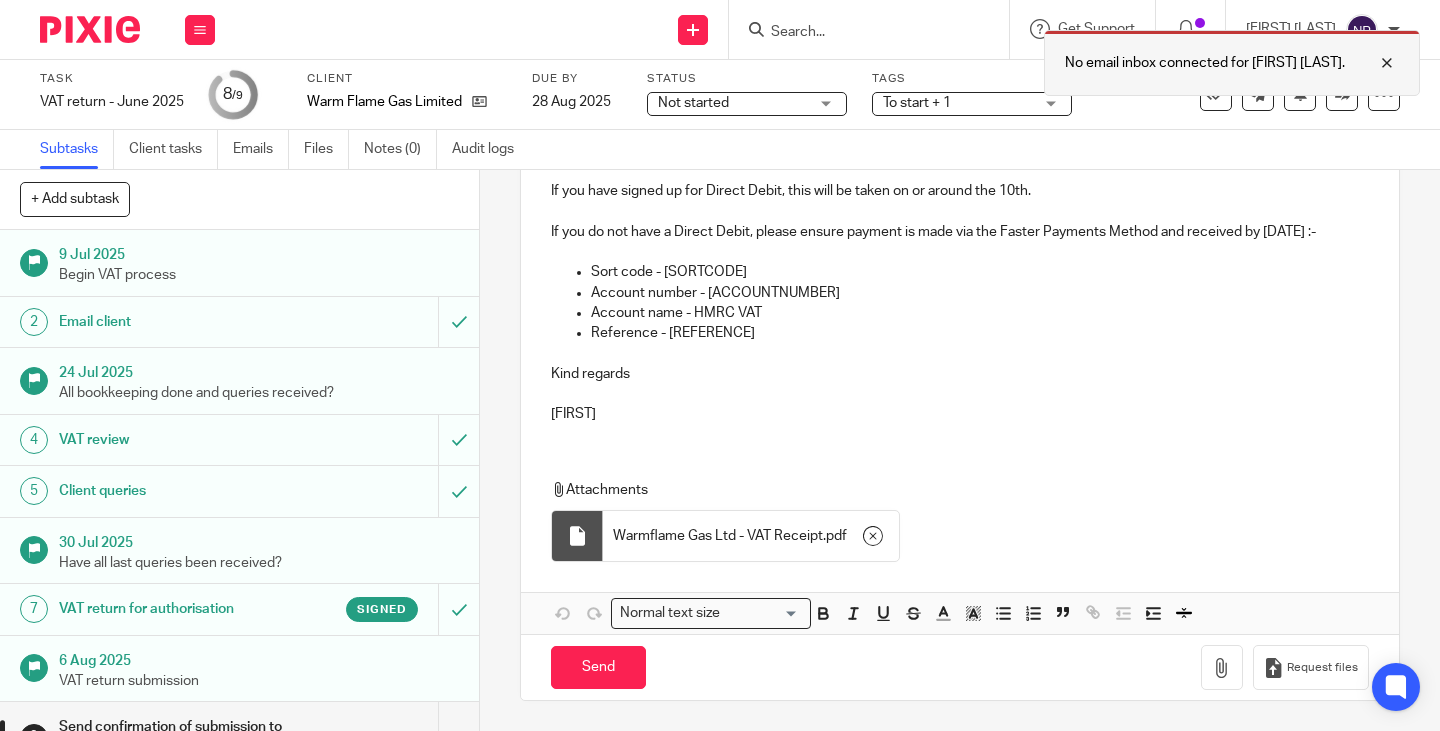 click at bounding box center (1372, 63) 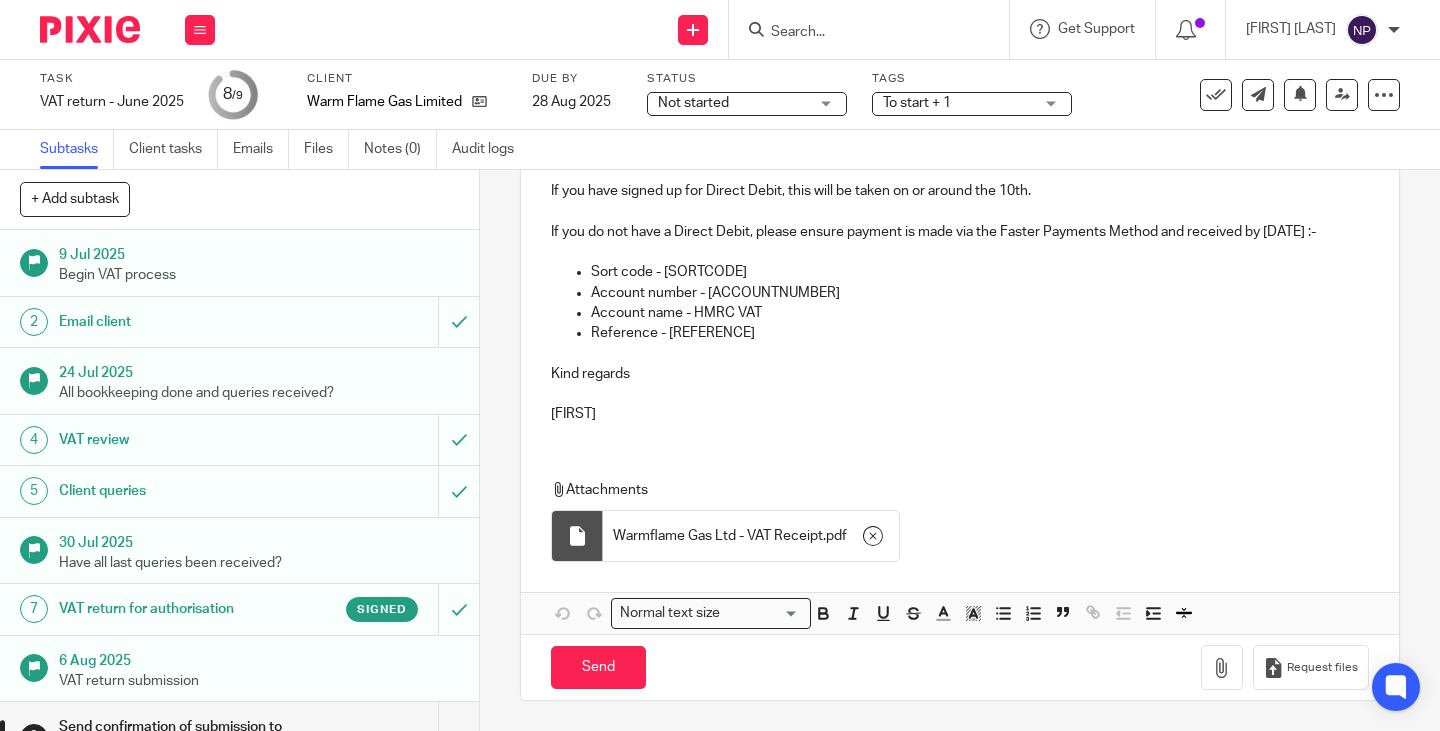 click at bounding box center [1394, 30] 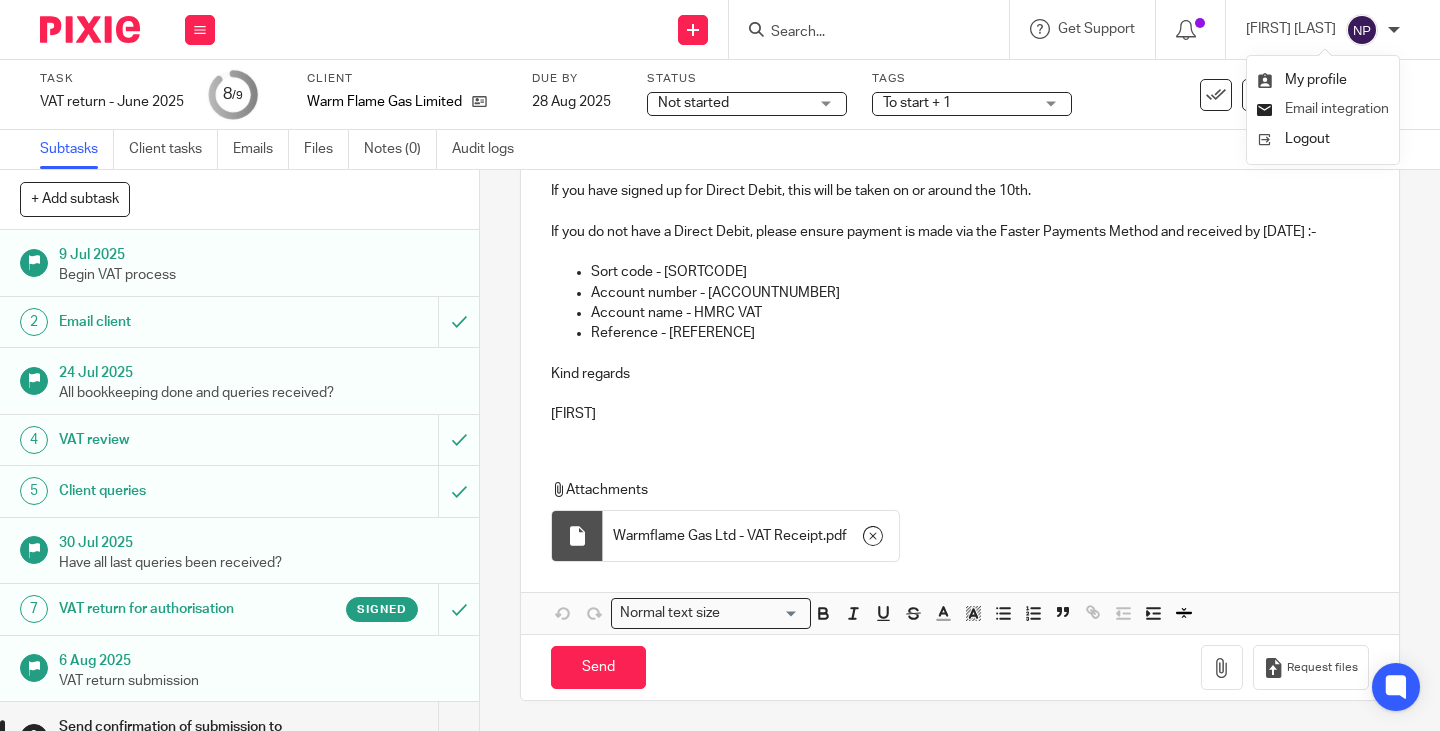 click on "Email integration" at bounding box center [1337, 109] 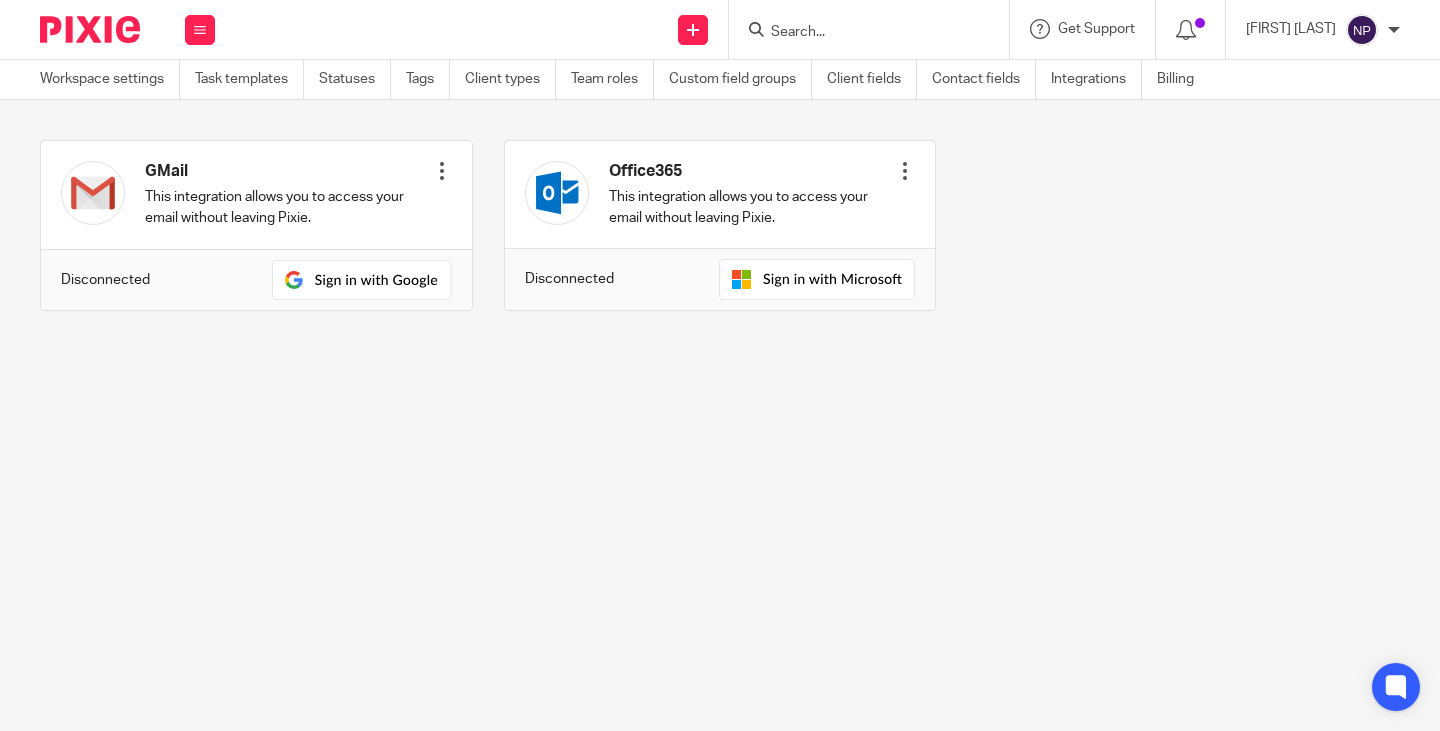 scroll, scrollTop: 0, scrollLeft: 0, axis: both 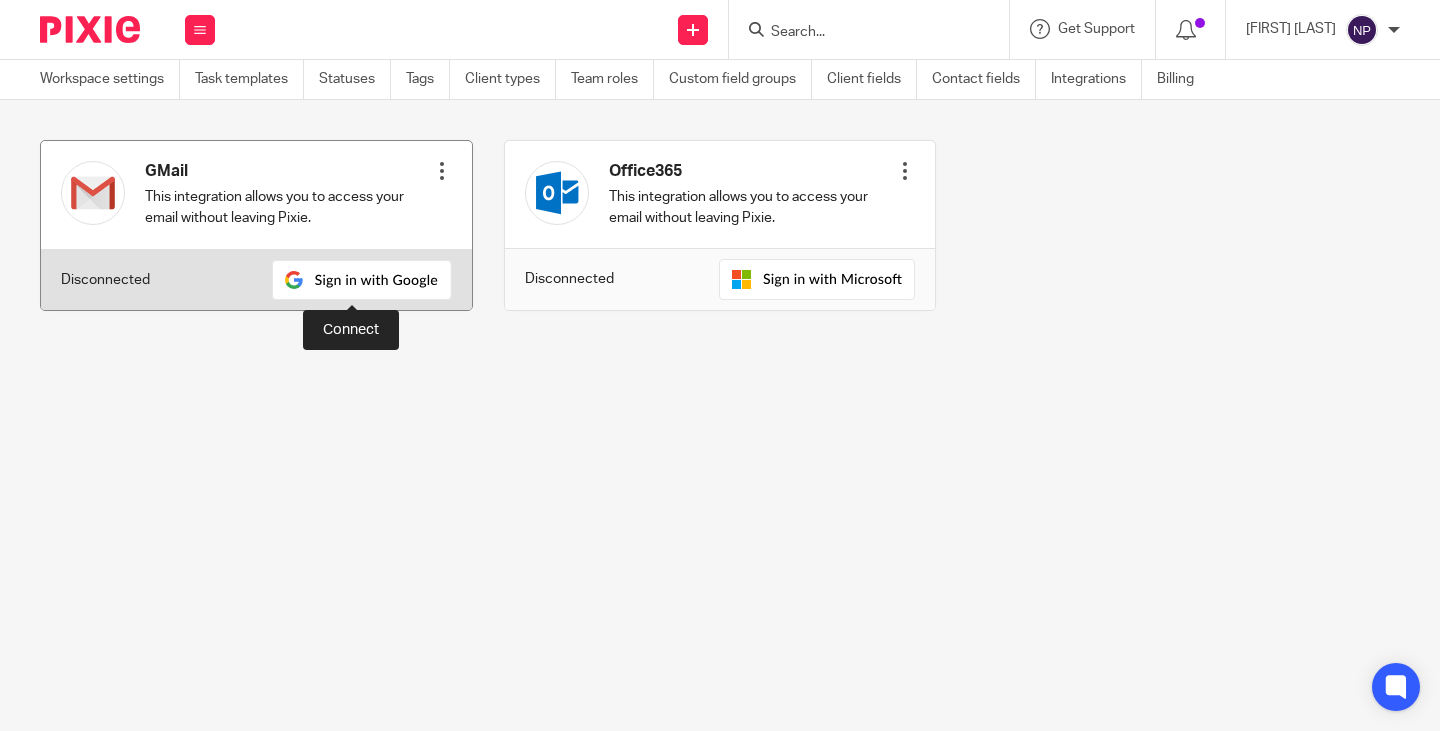 click at bounding box center (362, 280) 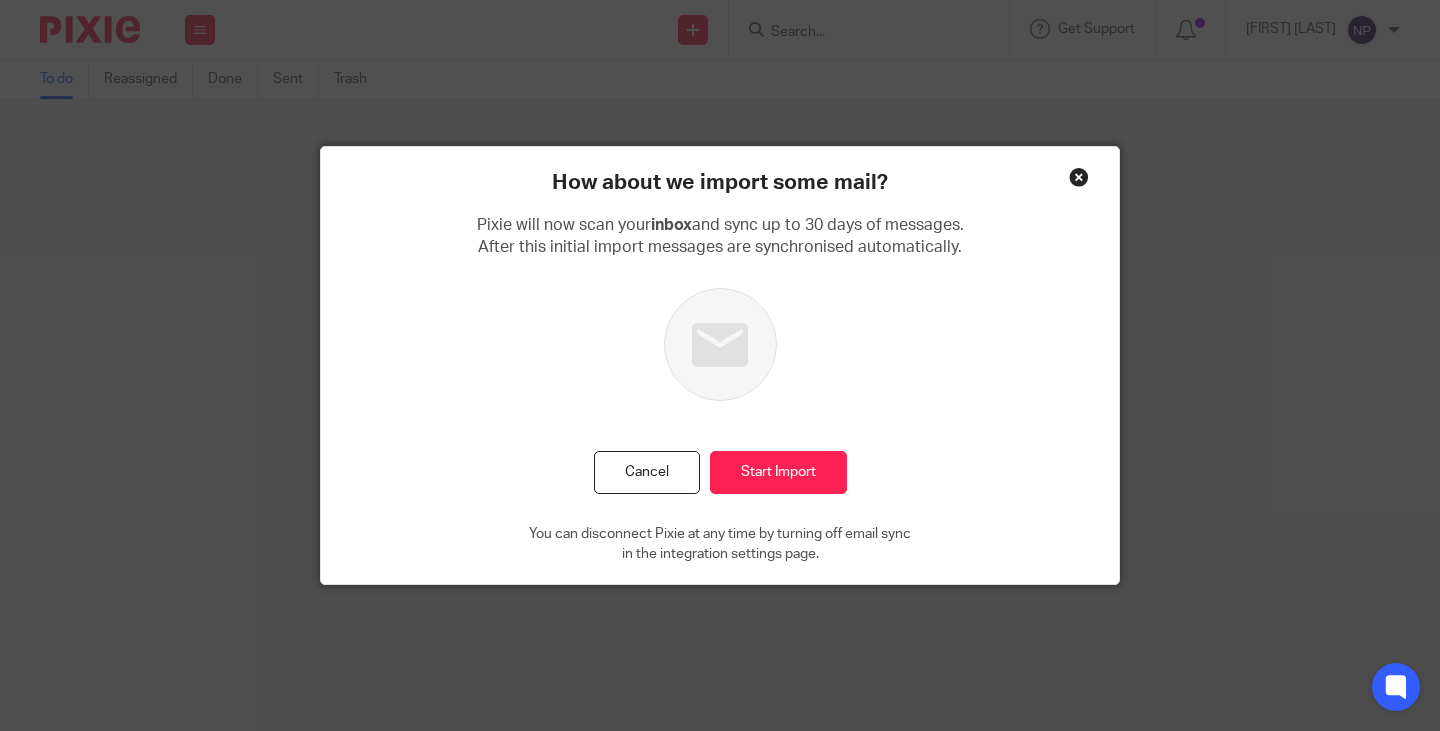 scroll, scrollTop: 0, scrollLeft: 0, axis: both 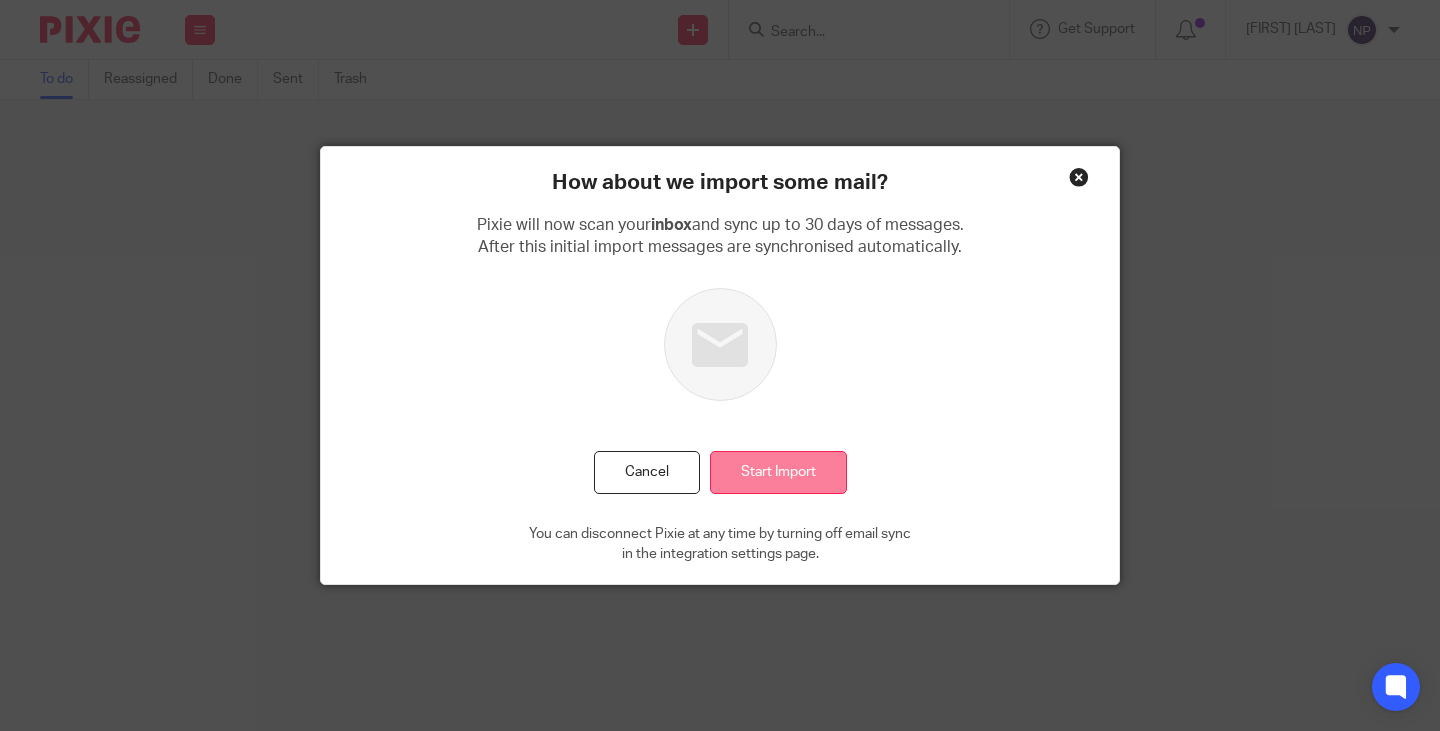 click on "Start Import" at bounding box center (778, 472) 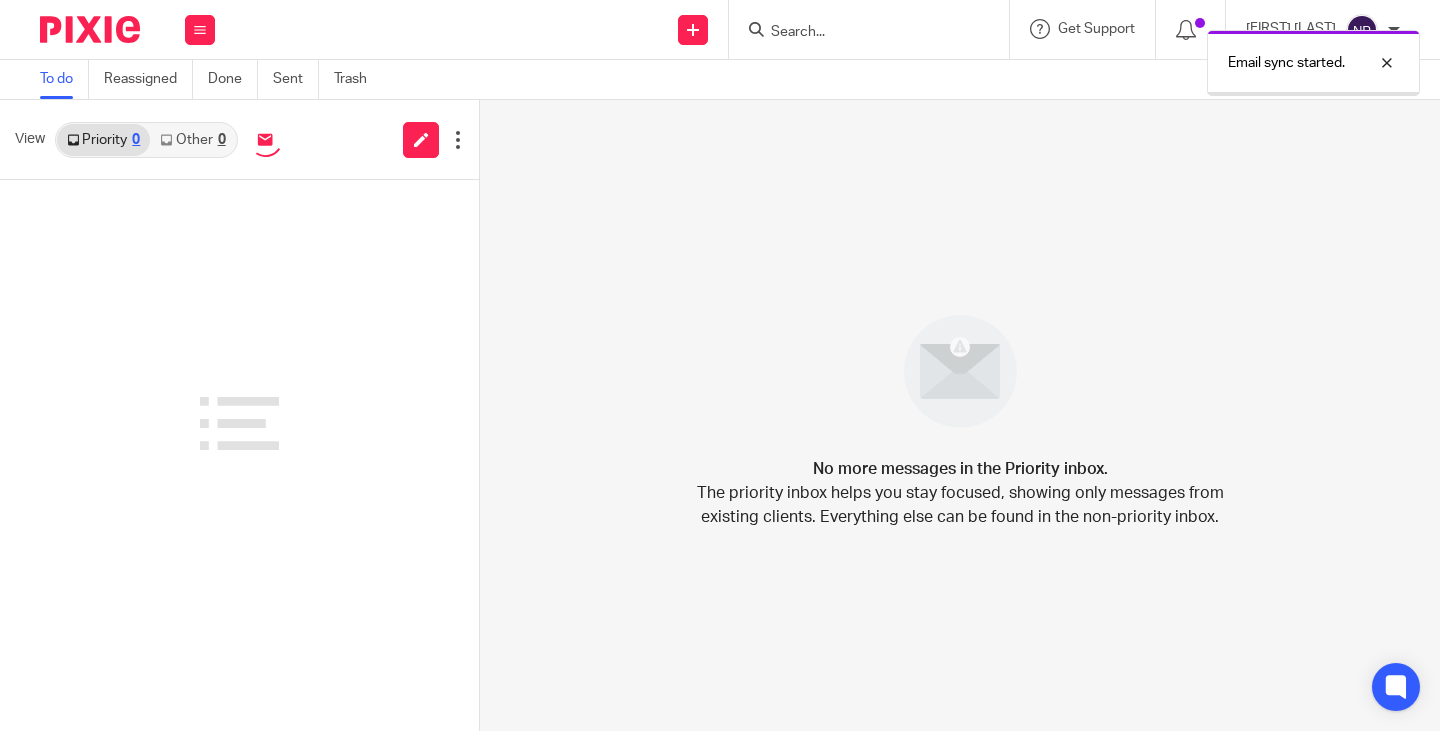 scroll, scrollTop: 0, scrollLeft: 0, axis: both 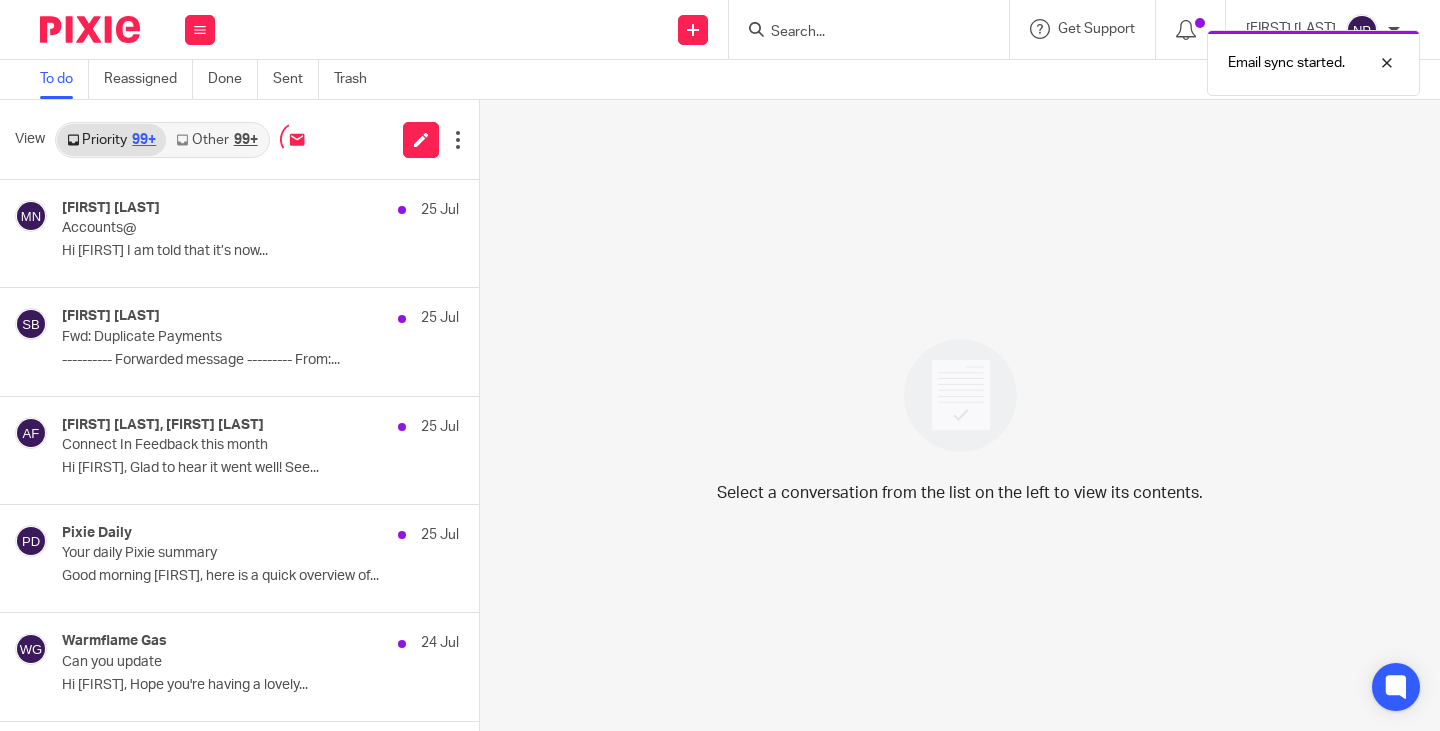 click on "Email sync started." at bounding box center (1070, 58) 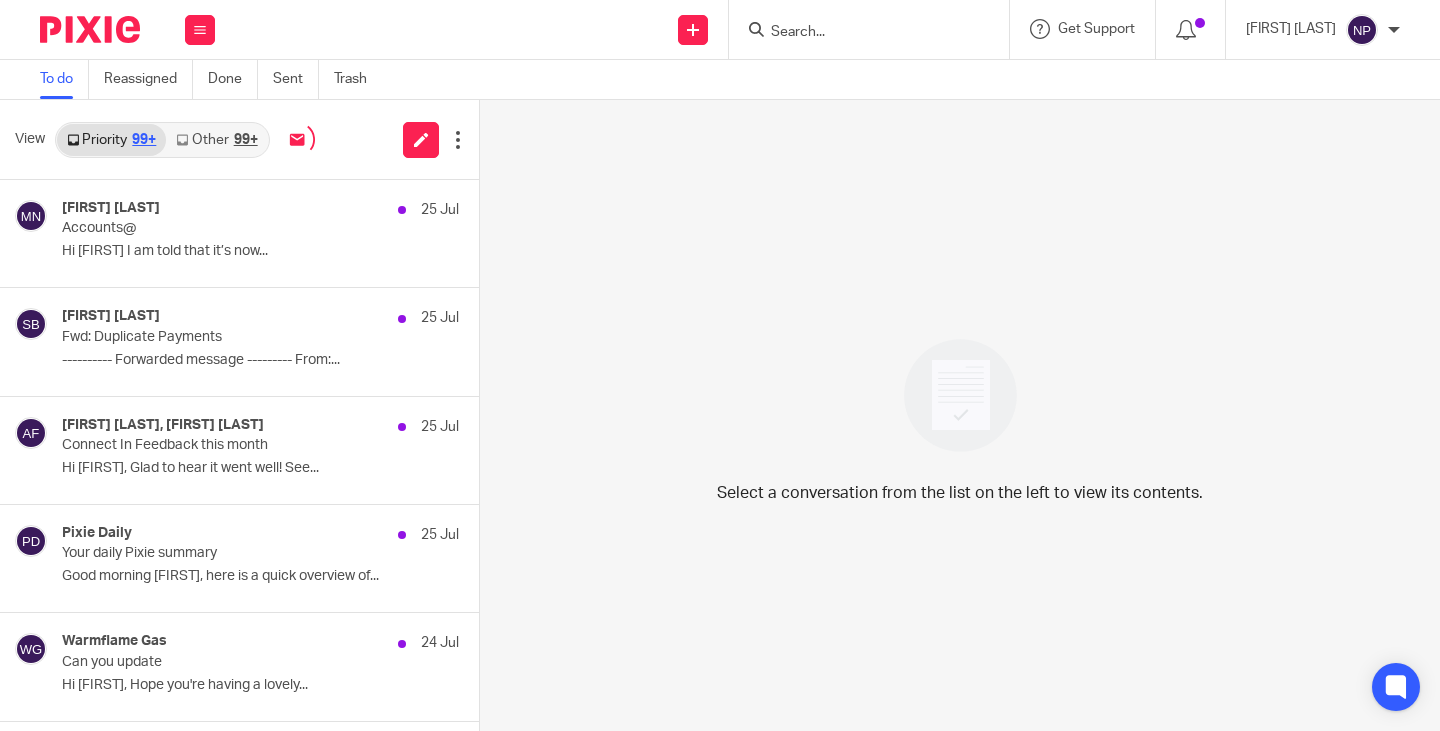 click at bounding box center [859, 33] 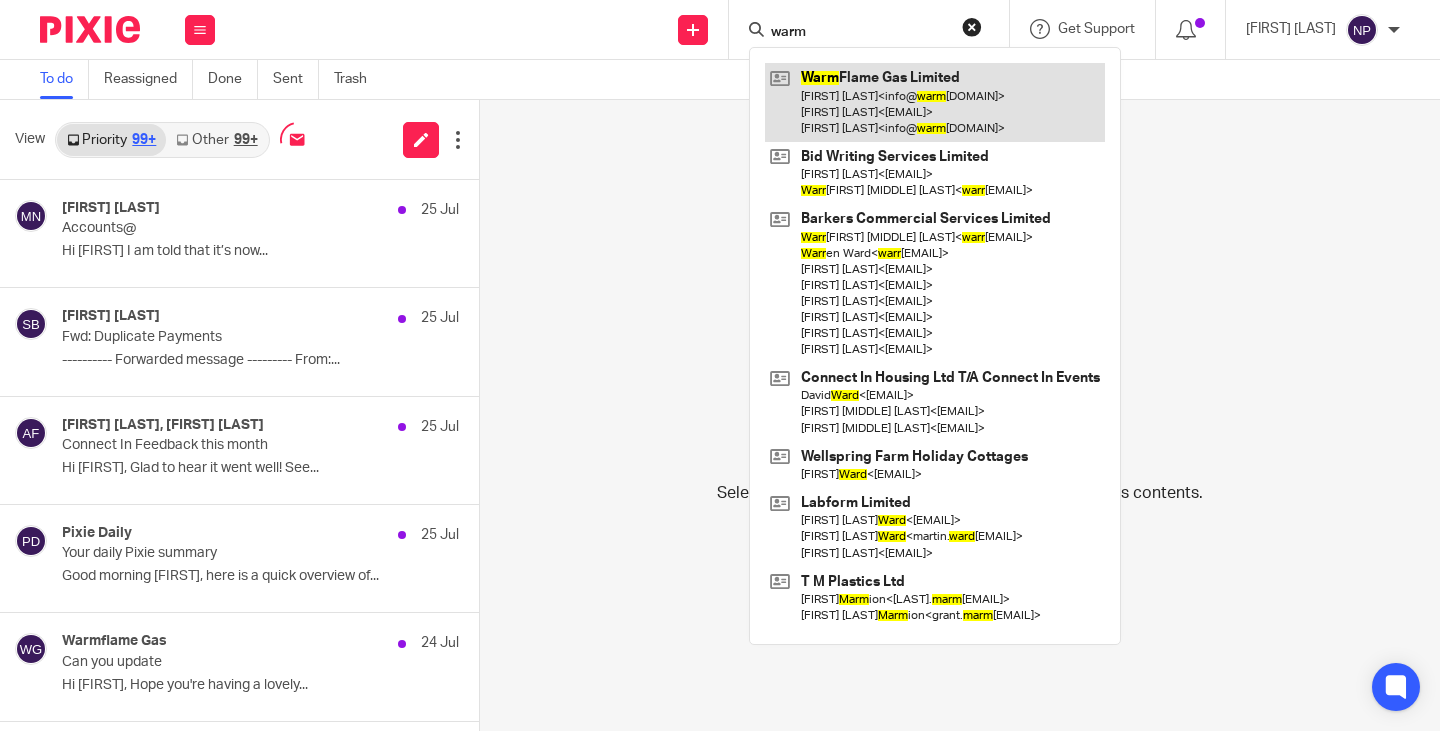 type on "warm" 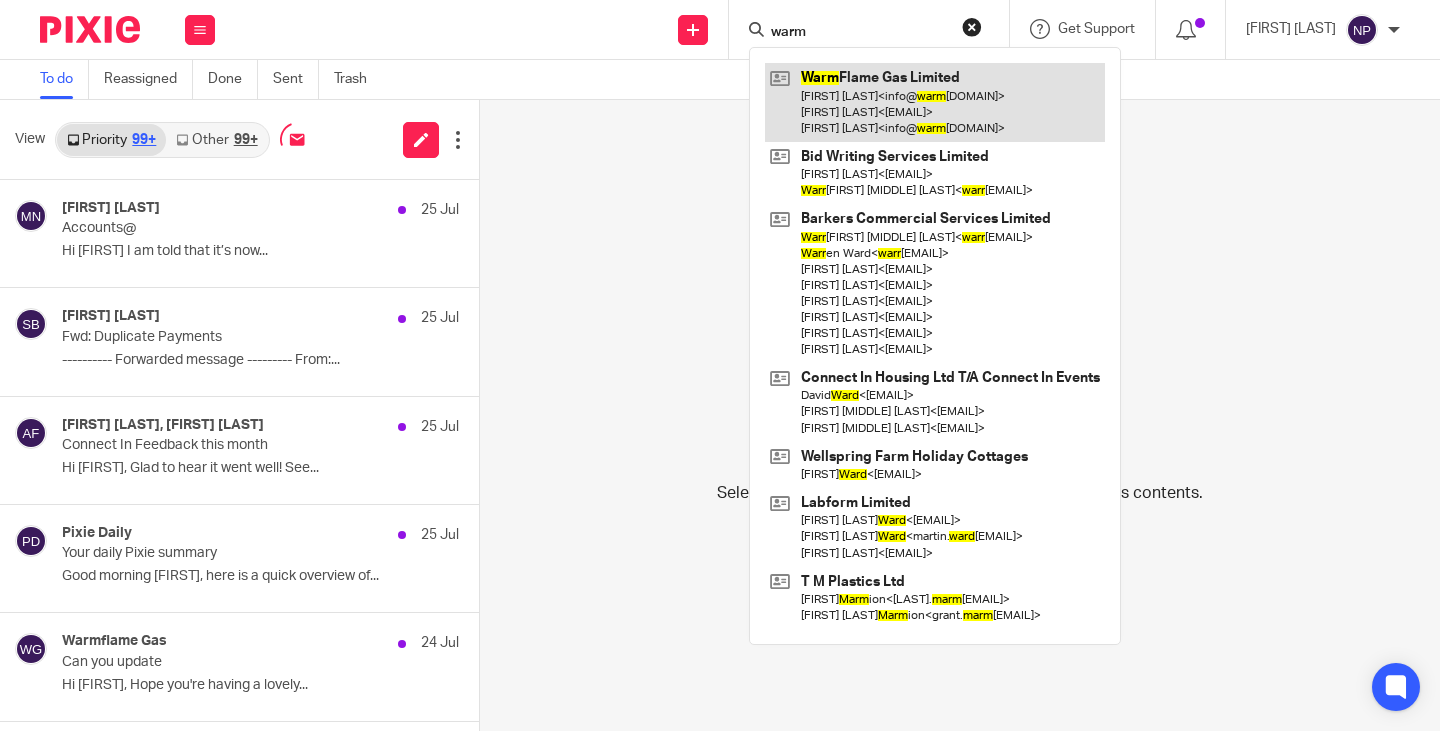 click at bounding box center (935, 102) 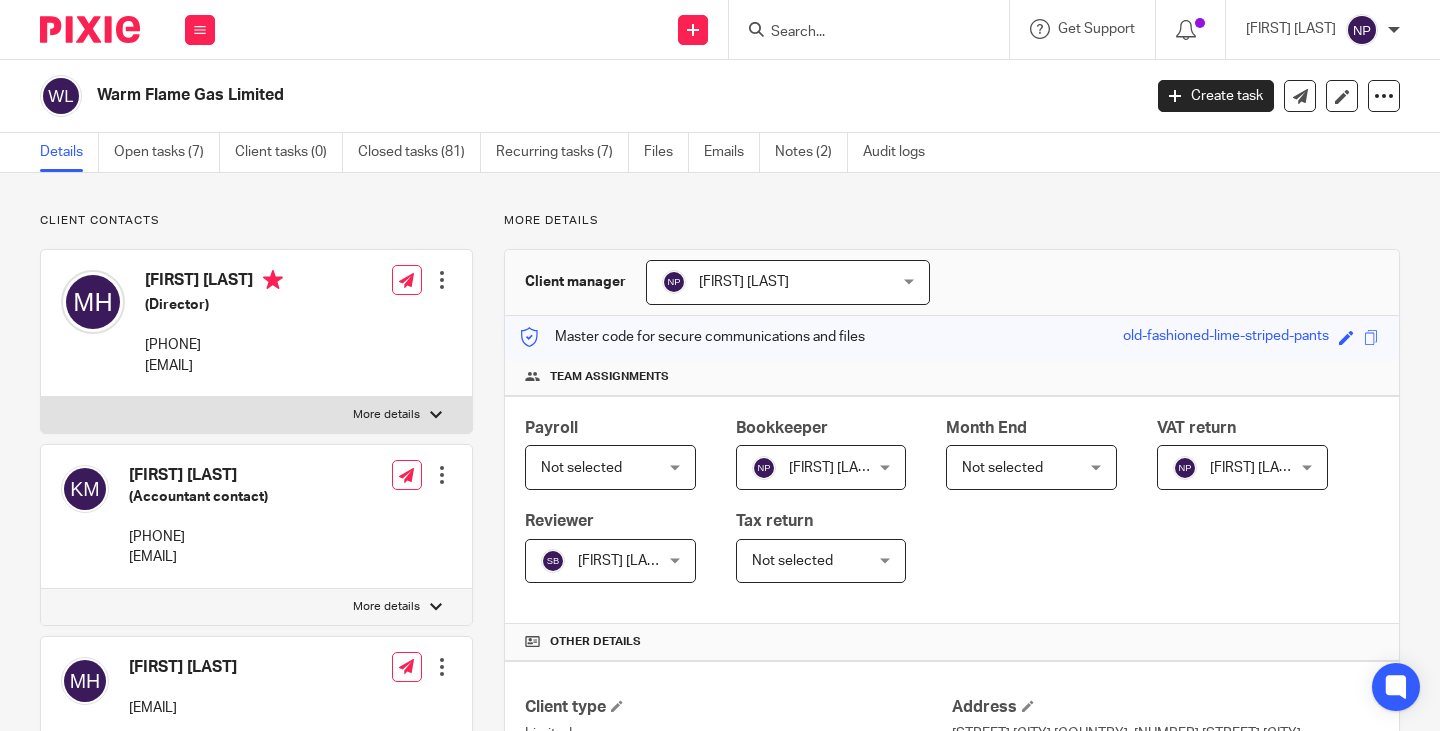 scroll, scrollTop: 0, scrollLeft: 0, axis: both 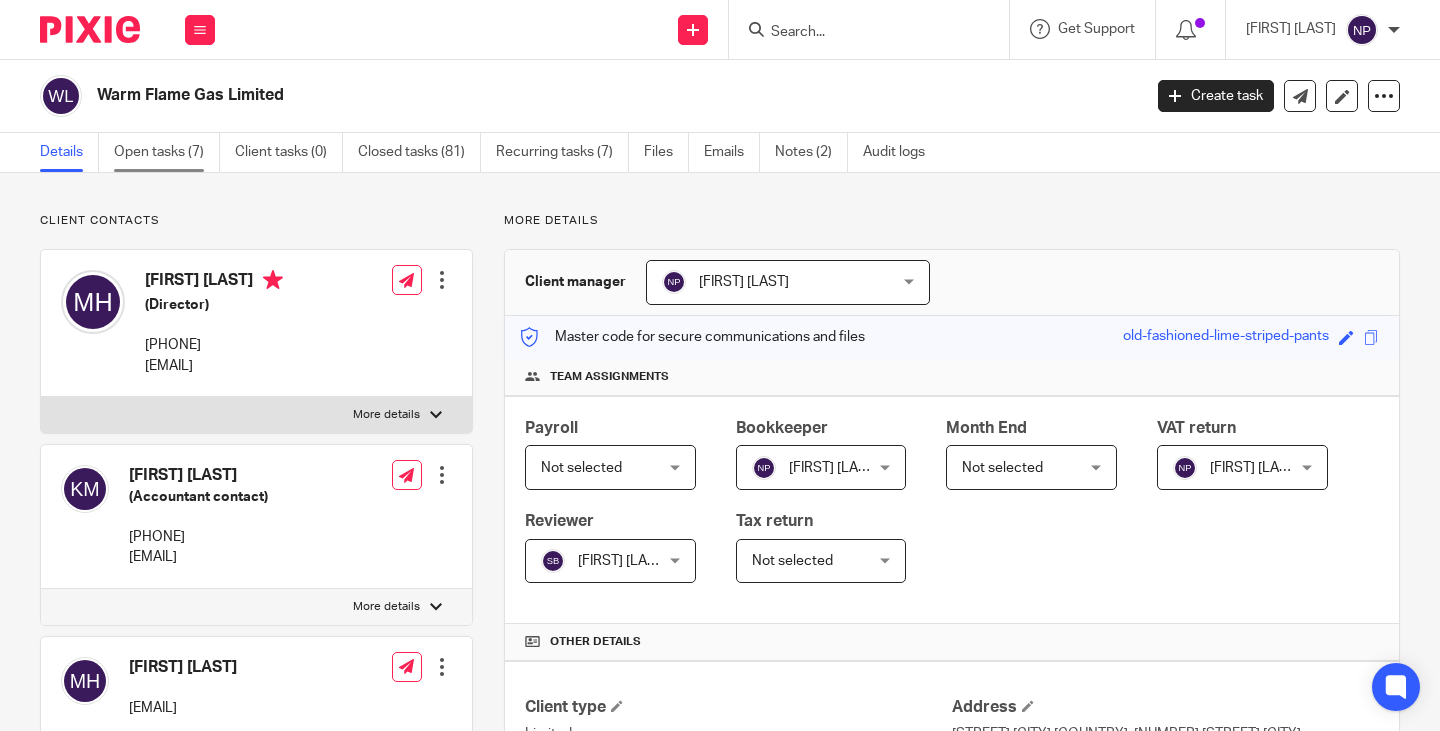 click on "Open tasks (7)" at bounding box center (167, 152) 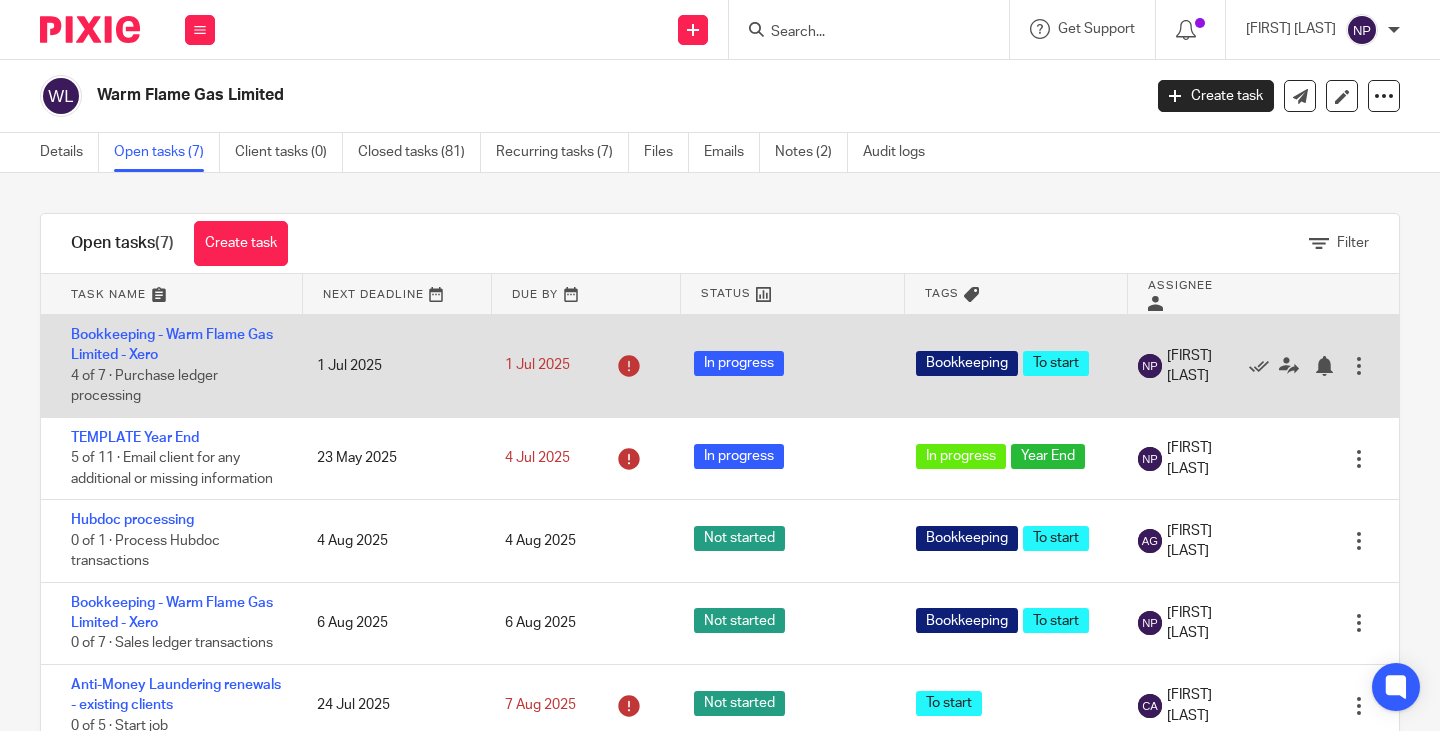 scroll, scrollTop: 0, scrollLeft: 0, axis: both 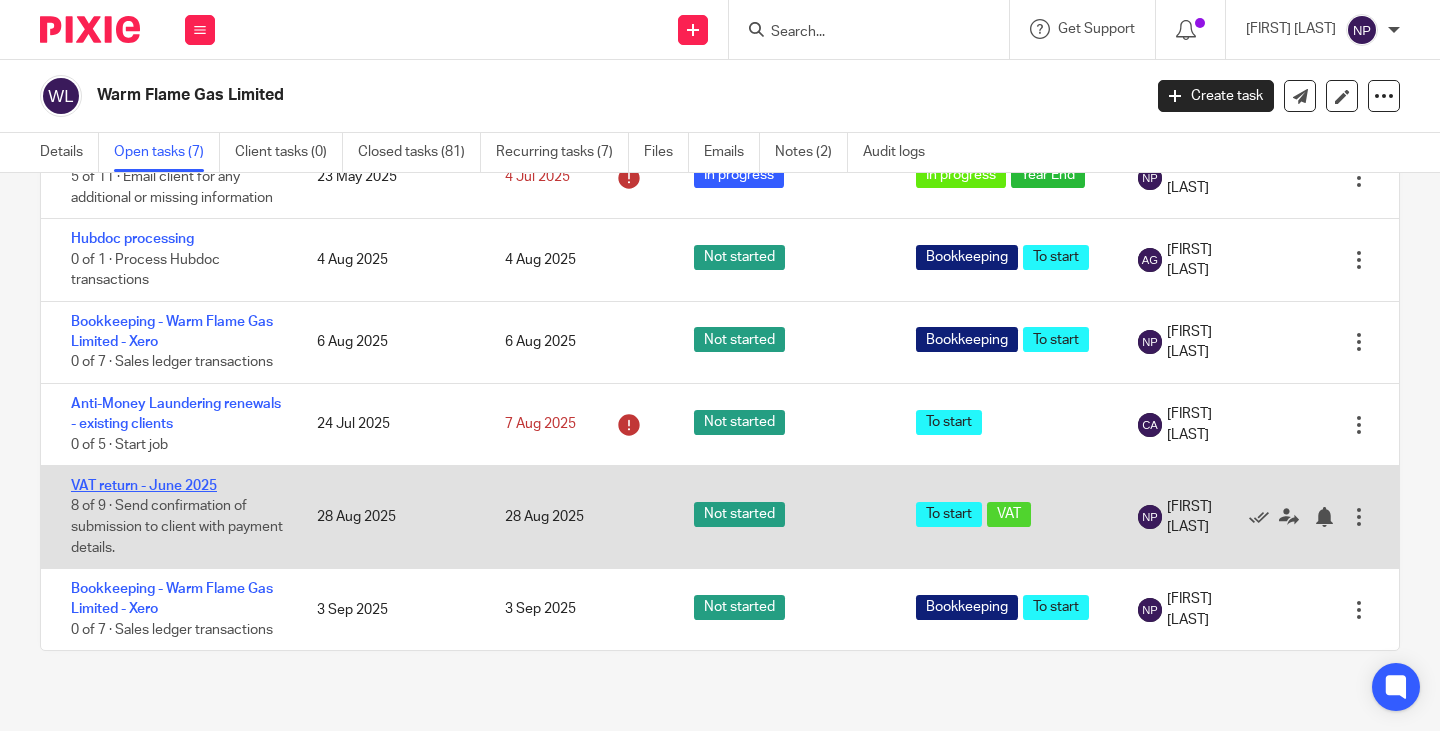 click on "VAT return - June 2025" at bounding box center (144, 486) 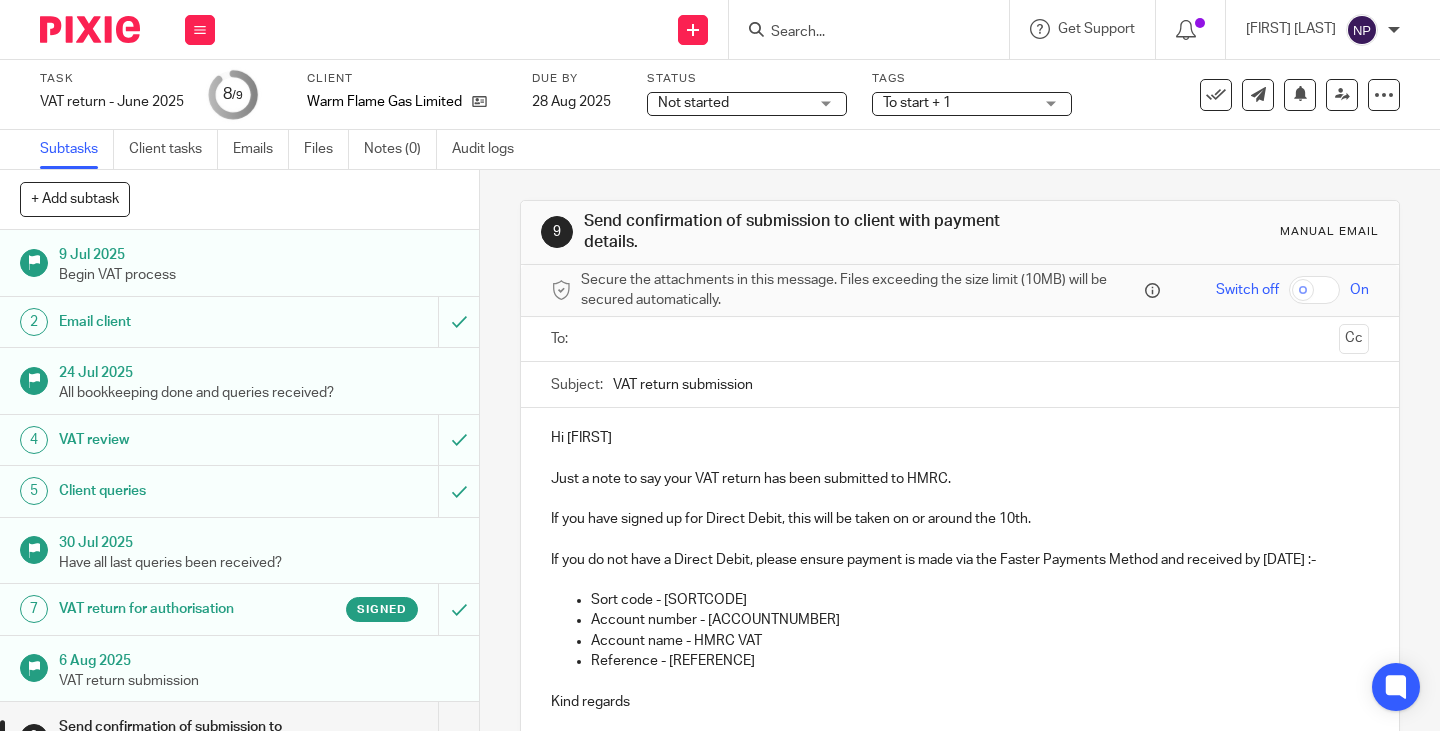 scroll, scrollTop: 0, scrollLeft: 0, axis: both 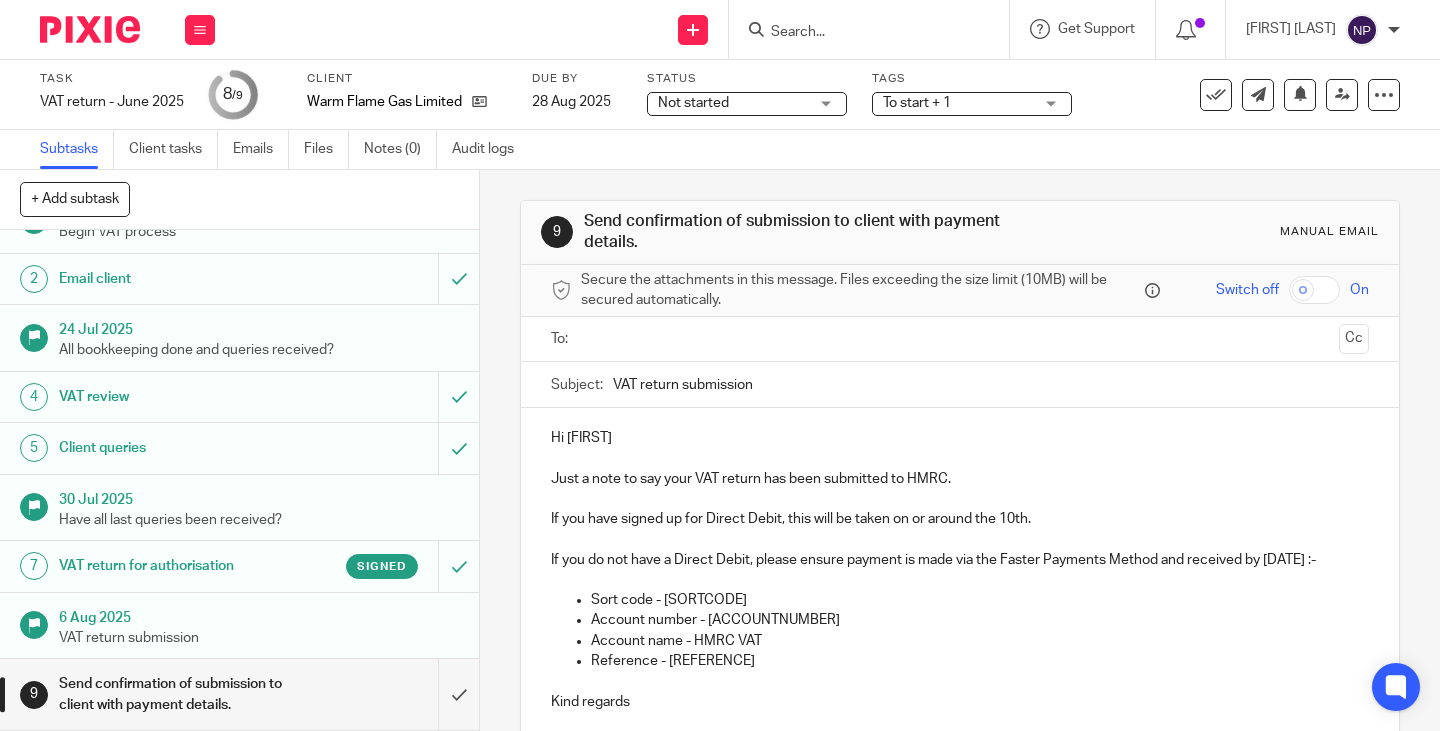 click at bounding box center [959, 339] 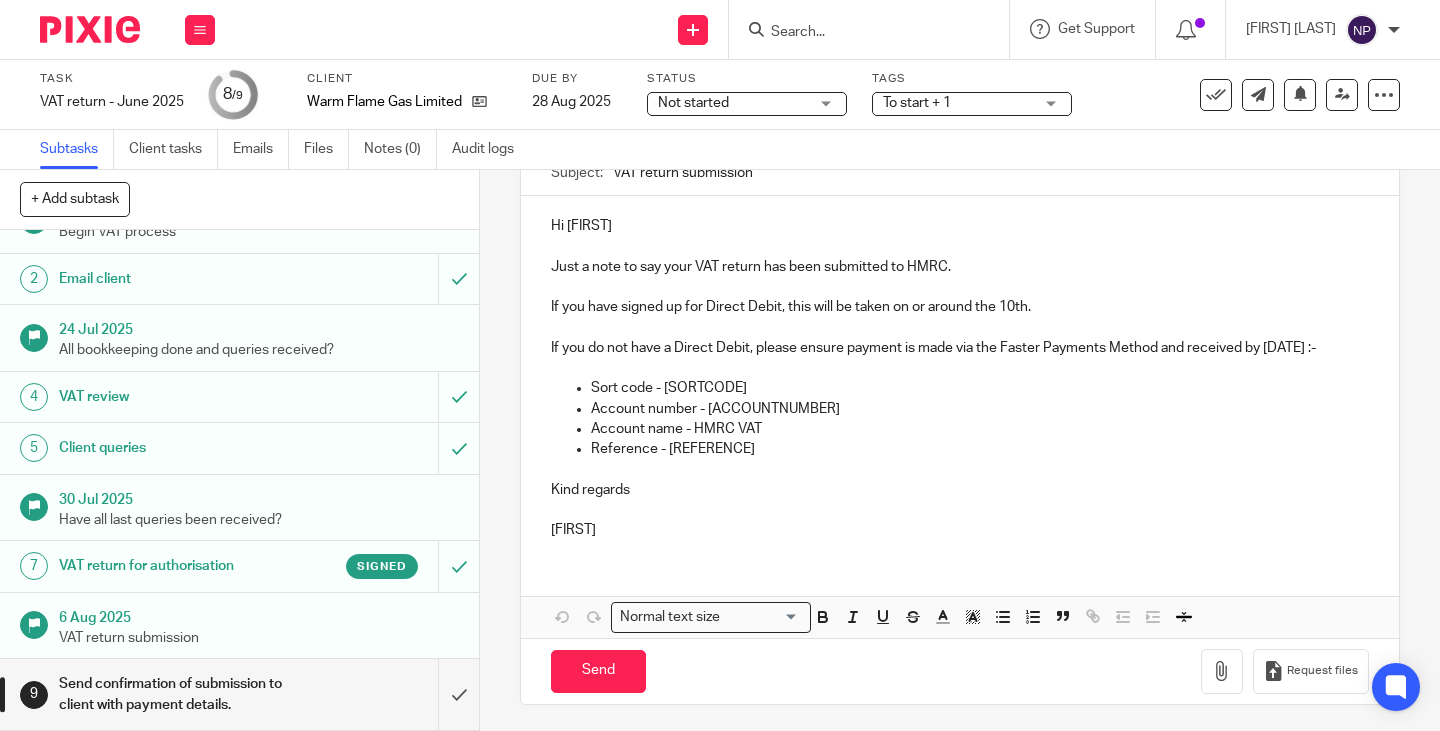 scroll, scrollTop: 240, scrollLeft: 0, axis: vertical 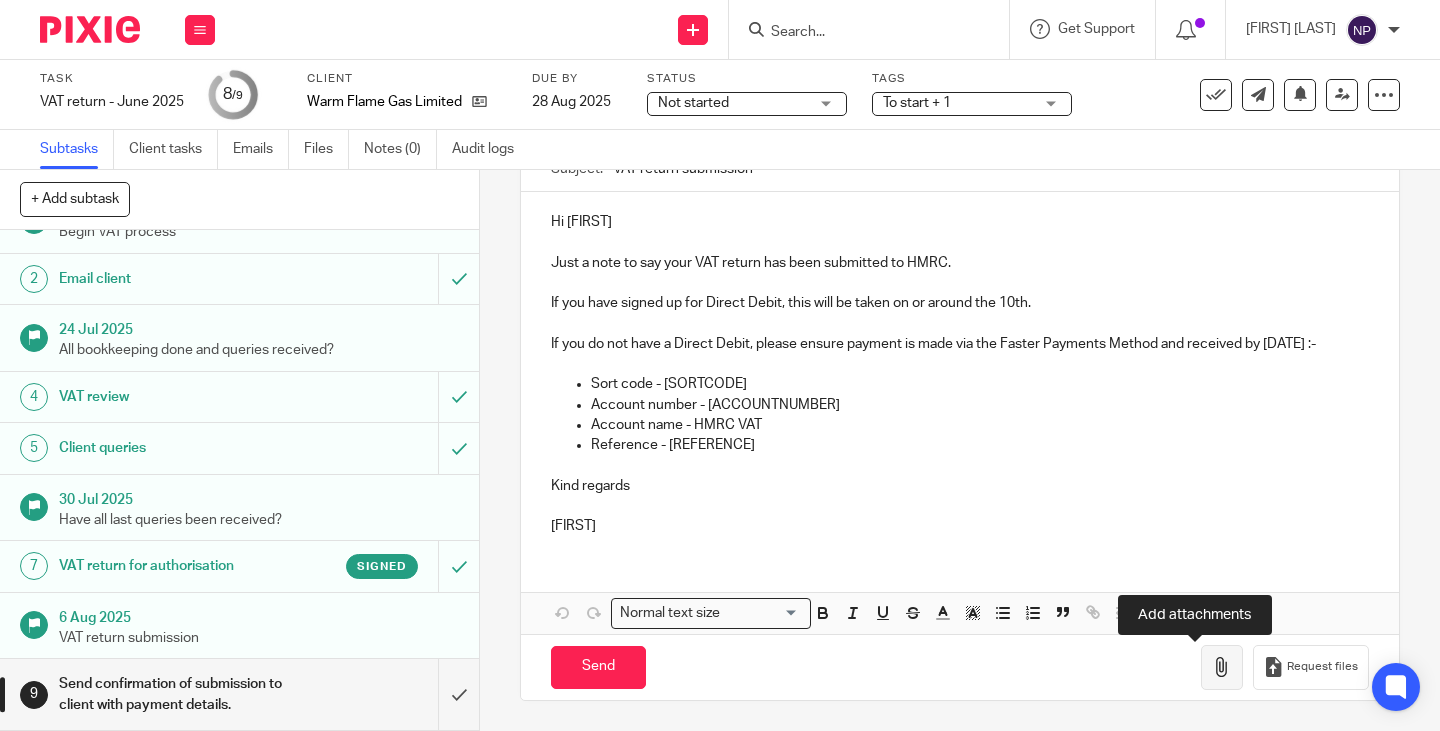 click at bounding box center [1222, 667] 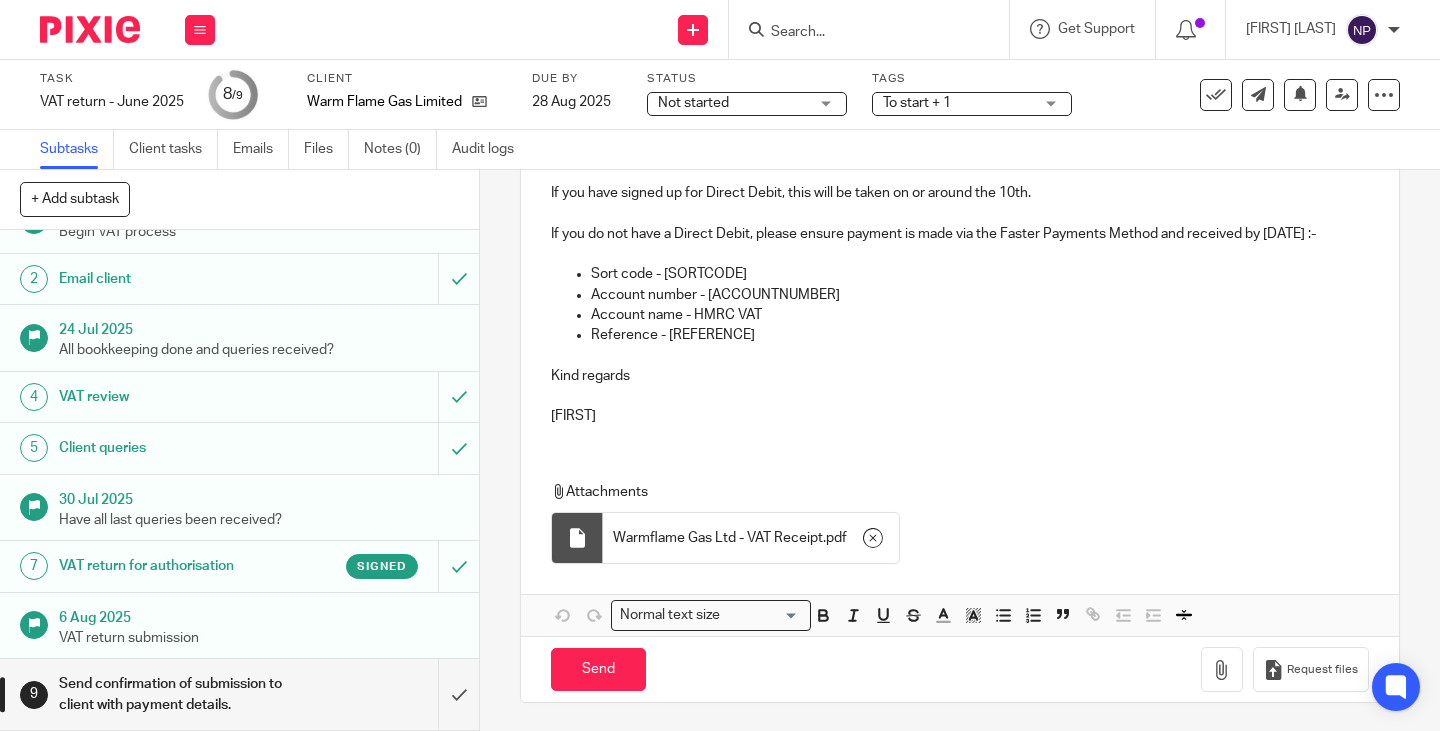 scroll, scrollTop: 352, scrollLeft: 0, axis: vertical 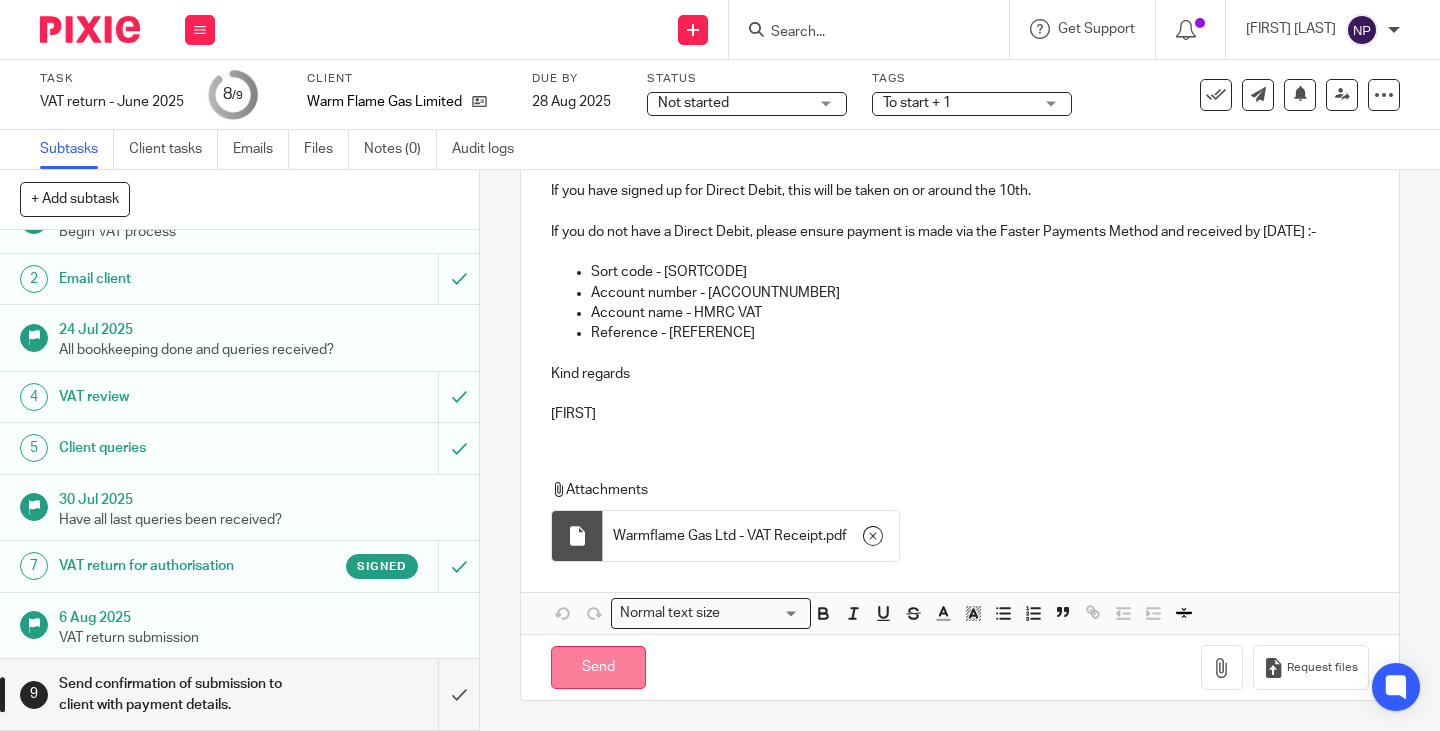 click on "Send" at bounding box center [598, 667] 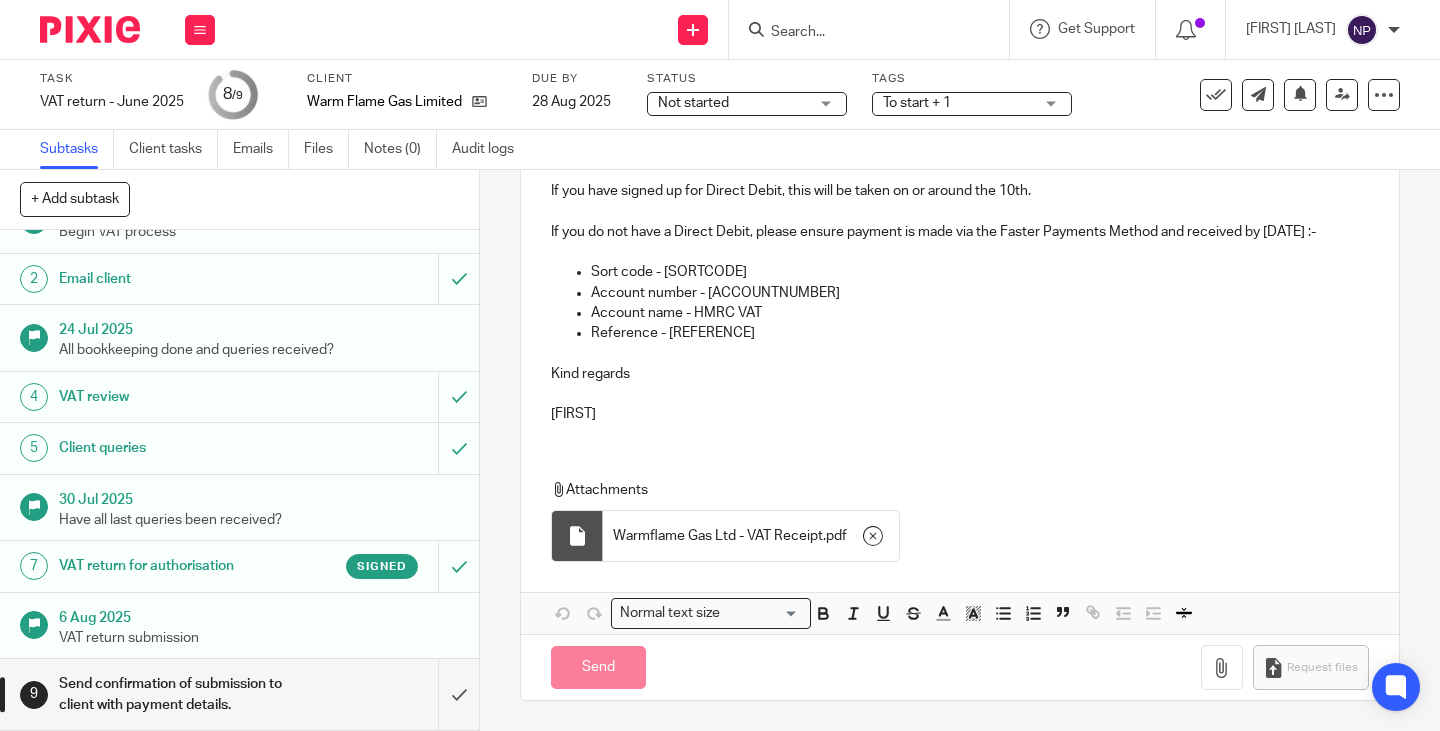 type on "Sent" 